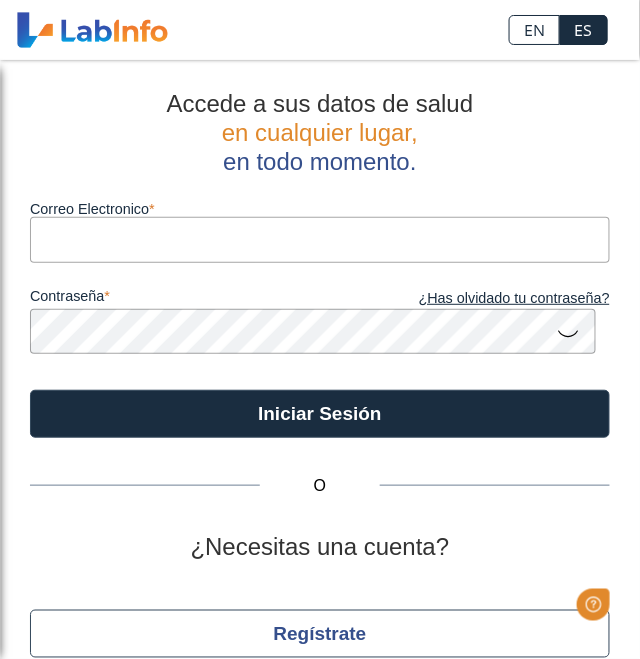 scroll, scrollTop: 0, scrollLeft: 0, axis: both 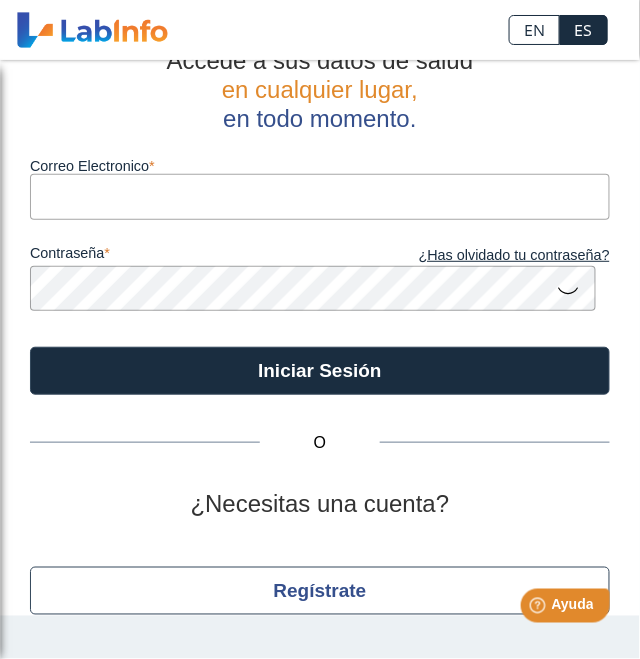 click on "Correo Electronico" at bounding box center (320, 196) 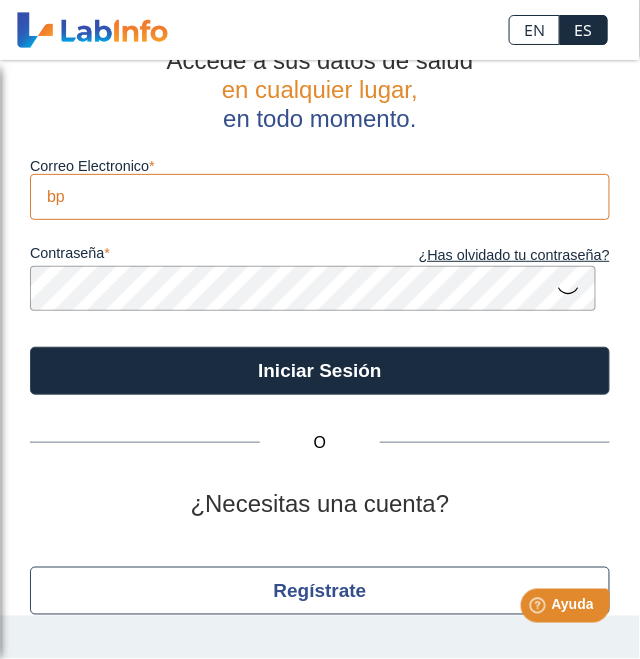 type on "b" 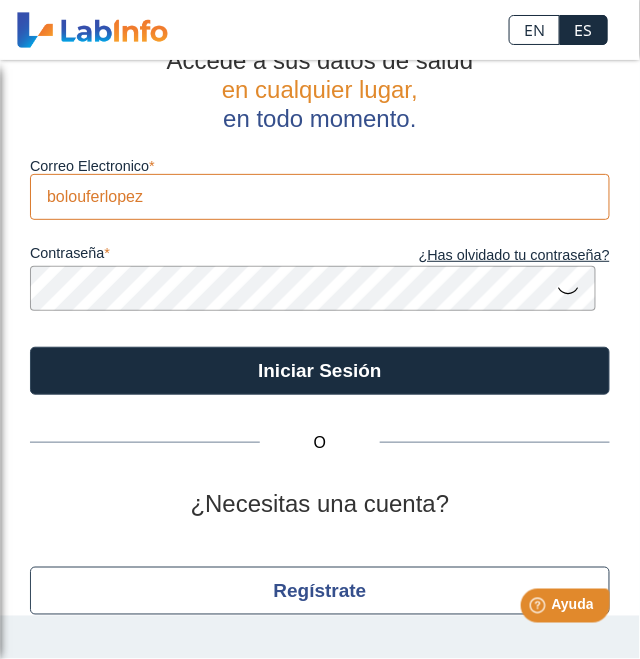 click on "bolouferlopez" at bounding box center [320, 196] 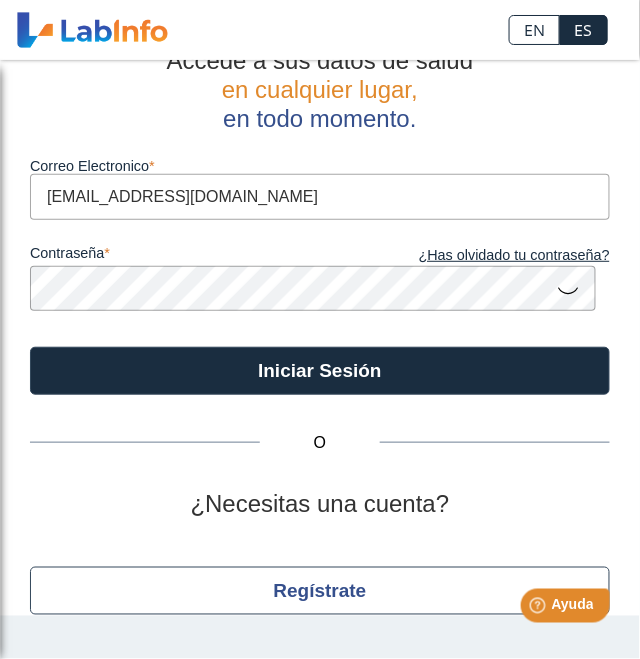 scroll, scrollTop: 40, scrollLeft: 0, axis: vertical 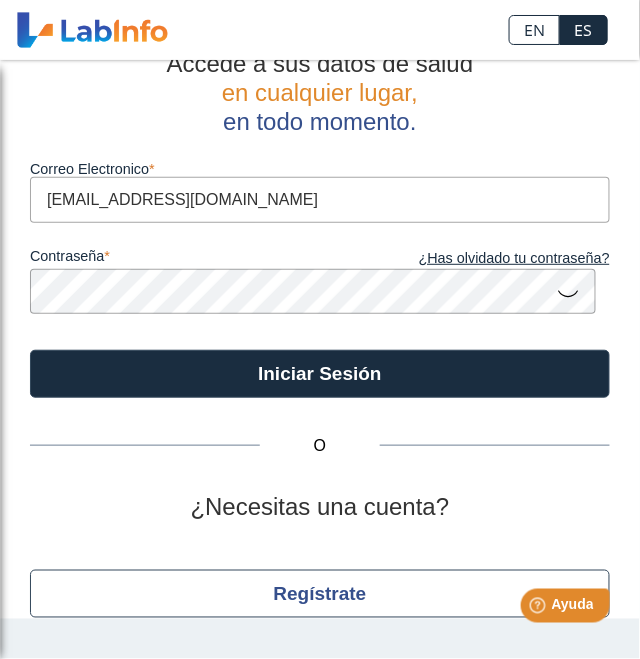 type on "[EMAIL_ADDRESS][DOMAIN_NAME]" 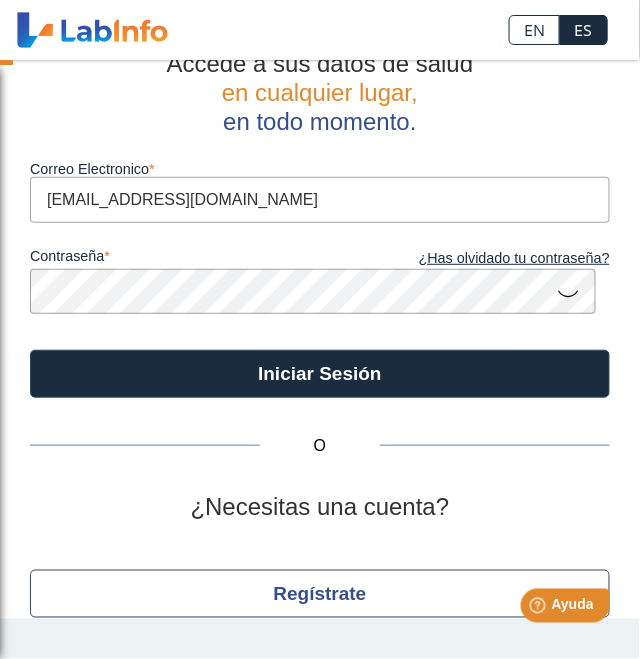 scroll, scrollTop: 2, scrollLeft: 0, axis: vertical 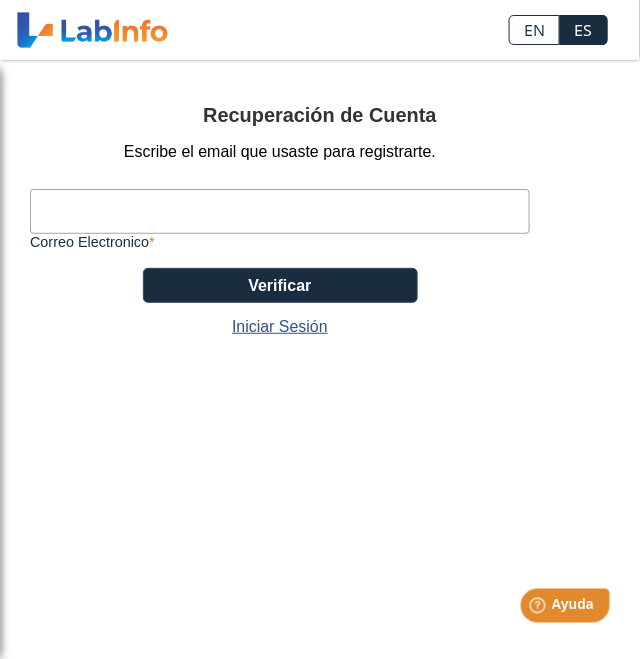 click on "Correo Electronico" at bounding box center (280, 211) 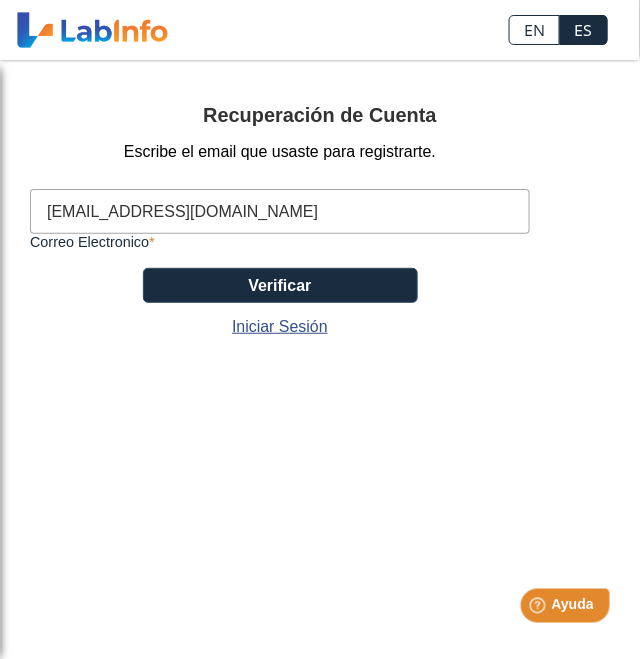 click on "[EMAIL_ADDRESS][DOMAIN_NAME]" at bounding box center [280, 211] 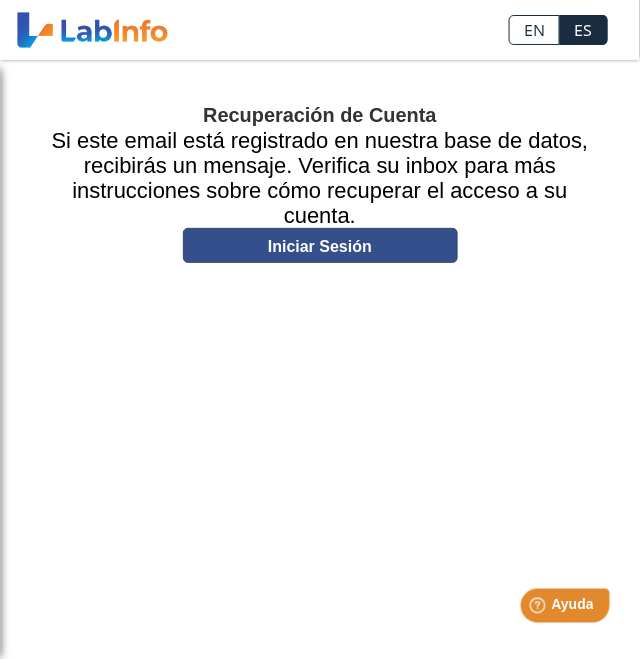 click on "Iniciar Sesión" 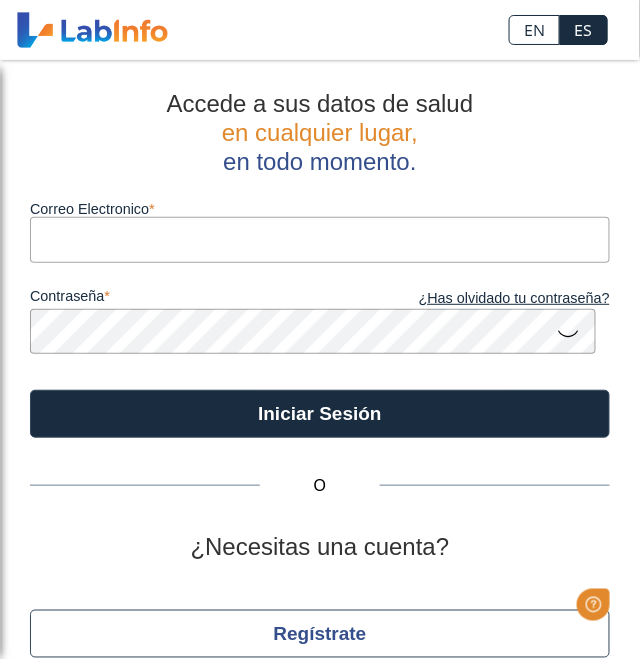scroll, scrollTop: 0, scrollLeft: 0, axis: both 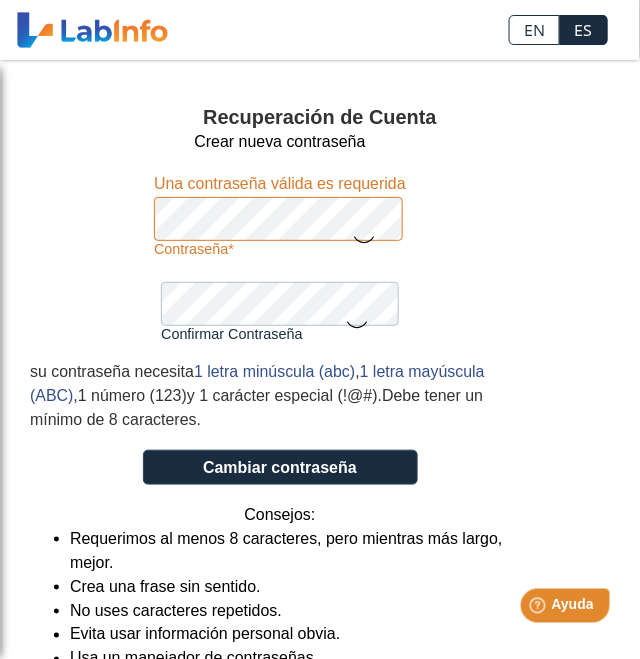 click 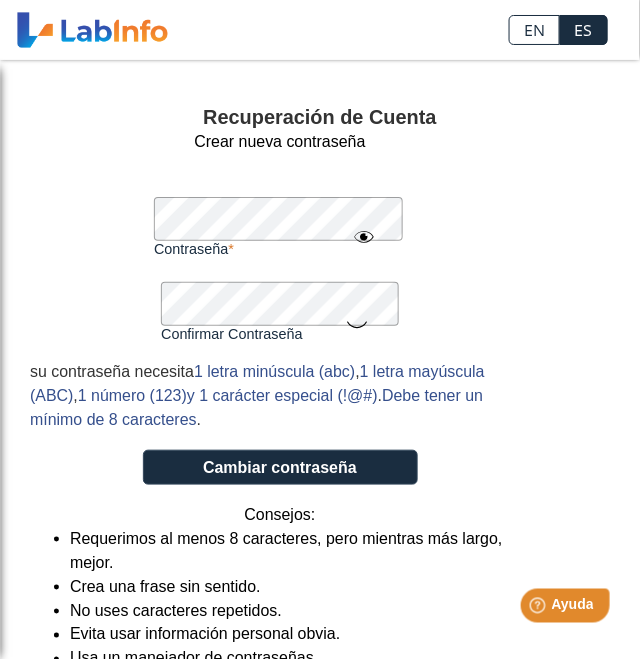 scroll, scrollTop: 2, scrollLeft: 0, axis: vertical 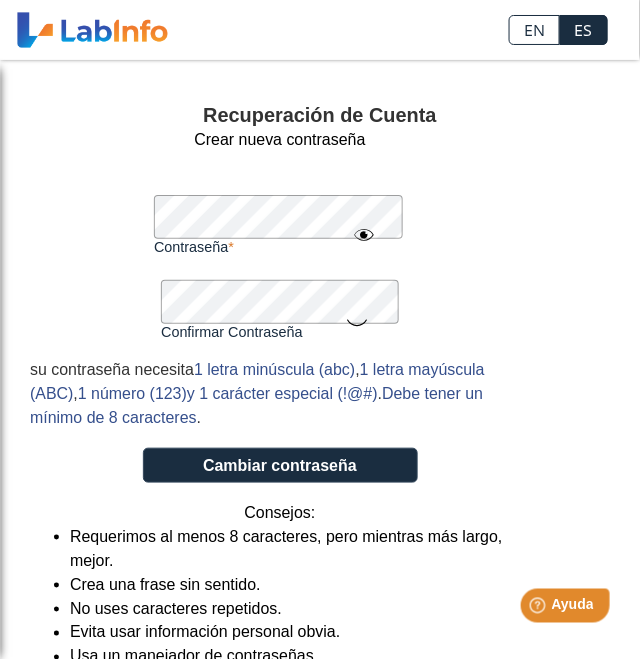 click on "Crear nueva contraseña Contraseña Una contraseña válida es requerida Confirmar Contraseña Por favor confirma su contraseña su contraseña necesita  1 letra minúscula (abc) ,  1 letra mayúscula (ABC) ,  1 número (123)  y 1 carácter especial (!@#) .  Debe tener un mínimo de 8 caracteres .
Cambiar contraseña Consejos: Requerimos al menos 8 caracteres, pero mientras más largo, mejor. Crea una frase sin sentido. No uses caracteres repetidos. Evita usar información personal obvia. Usa un manejador de contraseñas. Iniciar Sesión" 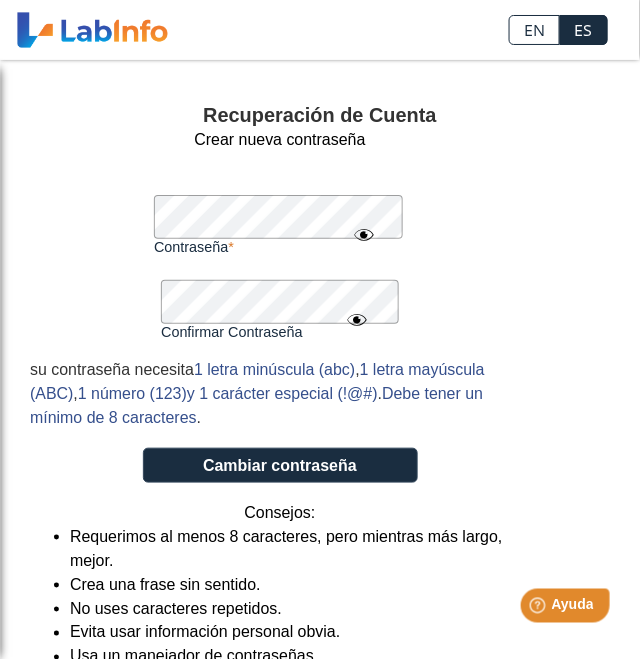 click on "Cambiar contraseña" 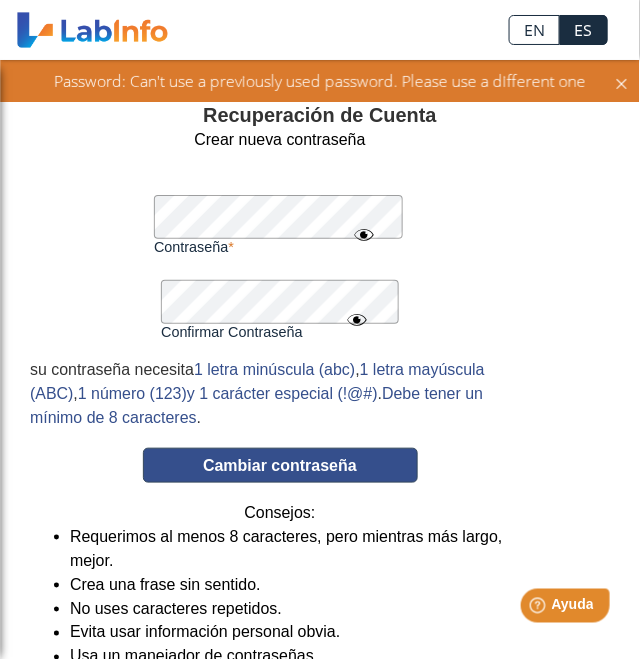 click on "Cambiar contraseña" 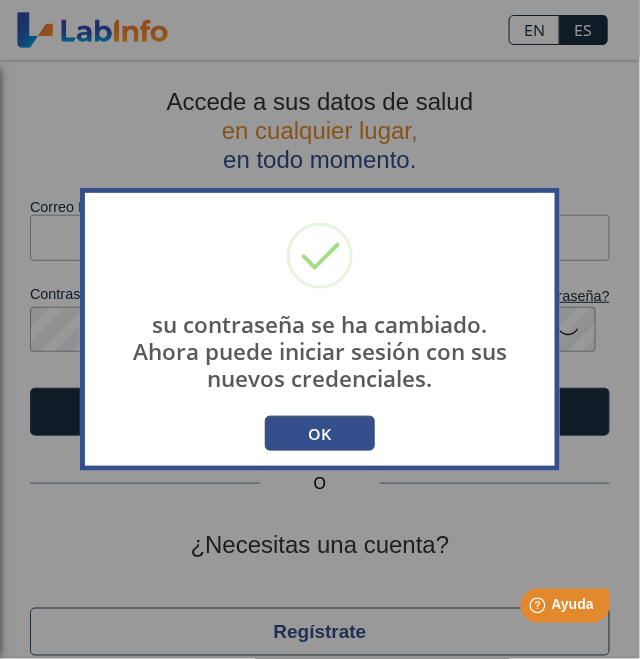 click on "OK" at bounding box center (320, 433) 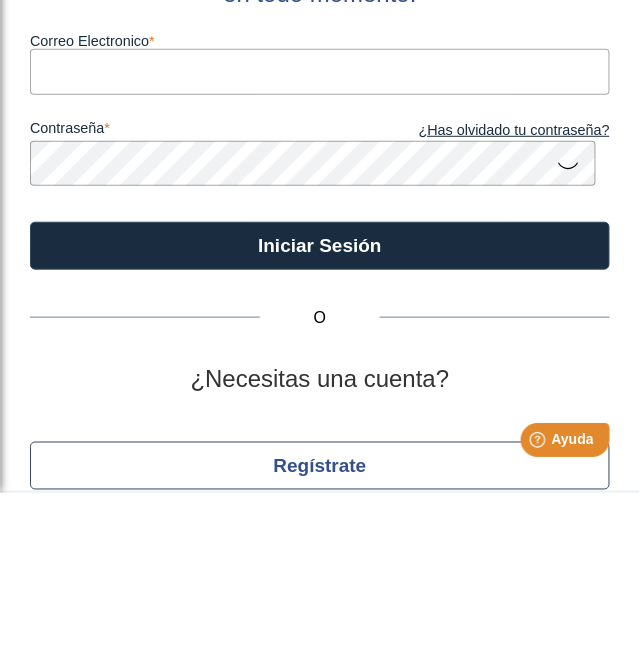 click 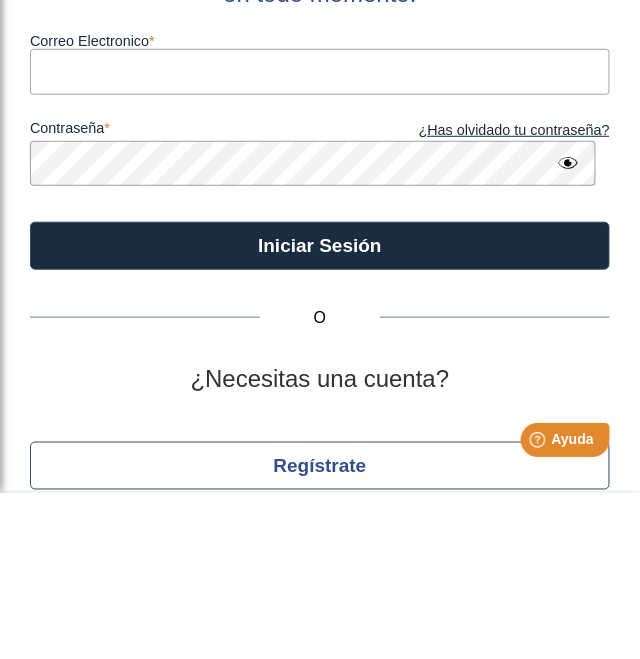 click on "Correo Electronico" at bounding box center [320, 237] 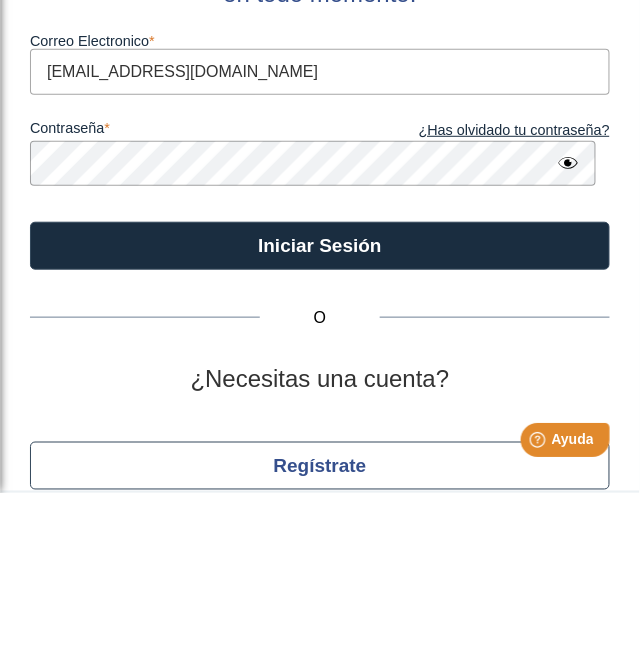 type on "[EMAIL_ADDRESS][DOMAIN_NAME]" 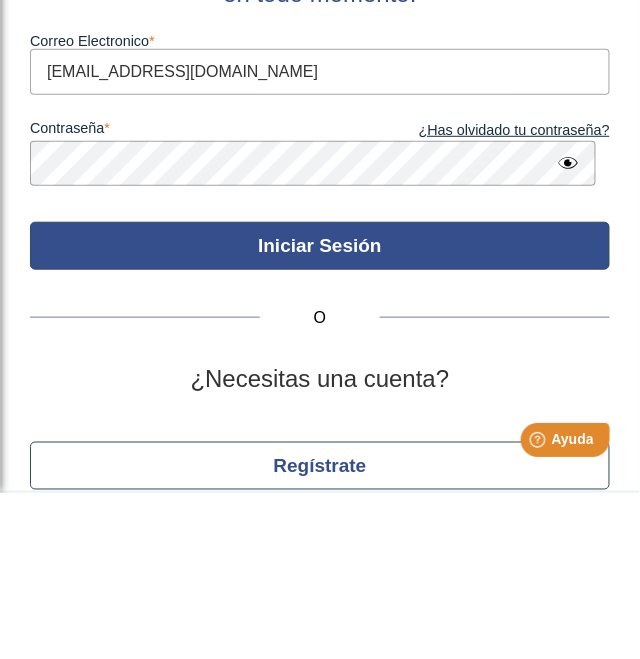 click on "Iniciar Sesión" 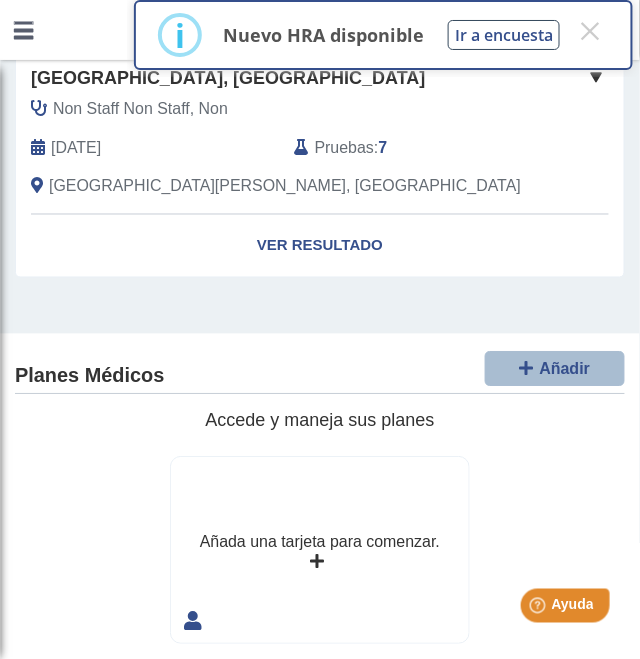 scroll, scrollTop: 1572, scrollLeft: 0, axis: vertical 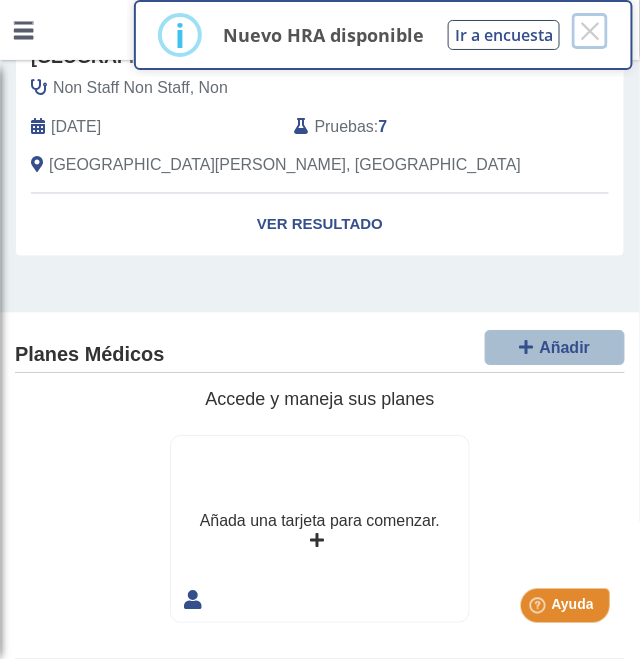 click on "×" at bounding box center (590, 31) 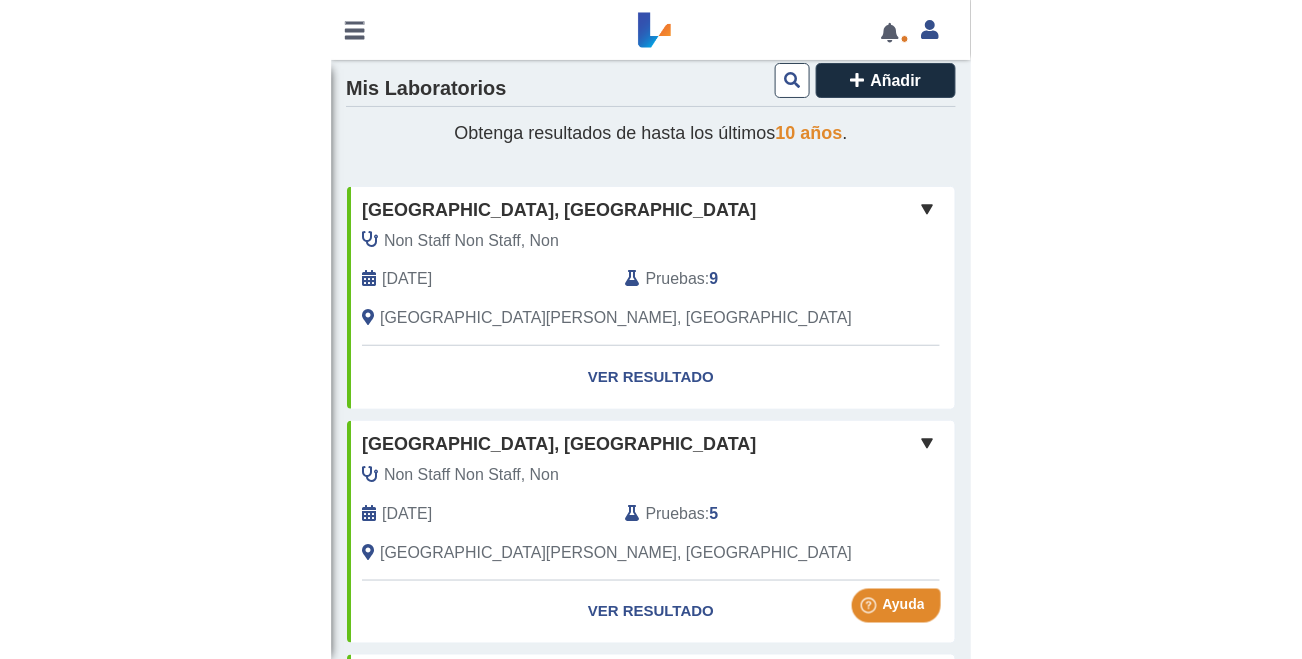 scroll, scrollTop: 0, scrollLeft: 0, axis: both 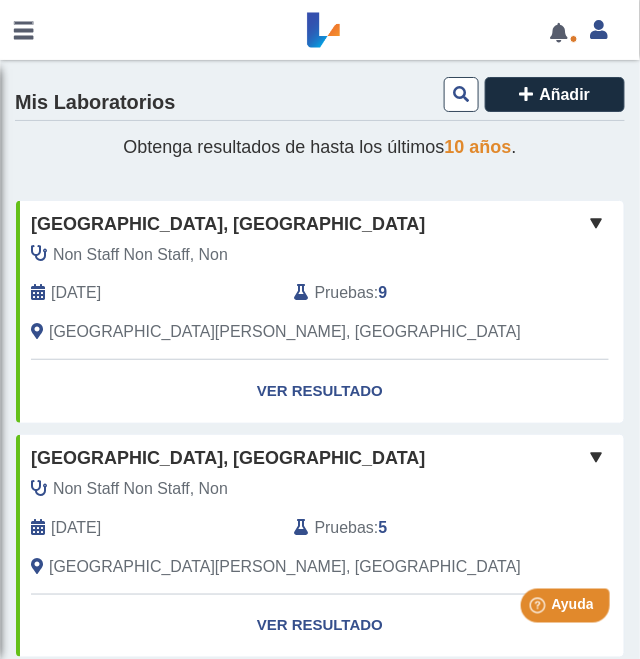 click on "Ver Resultado" 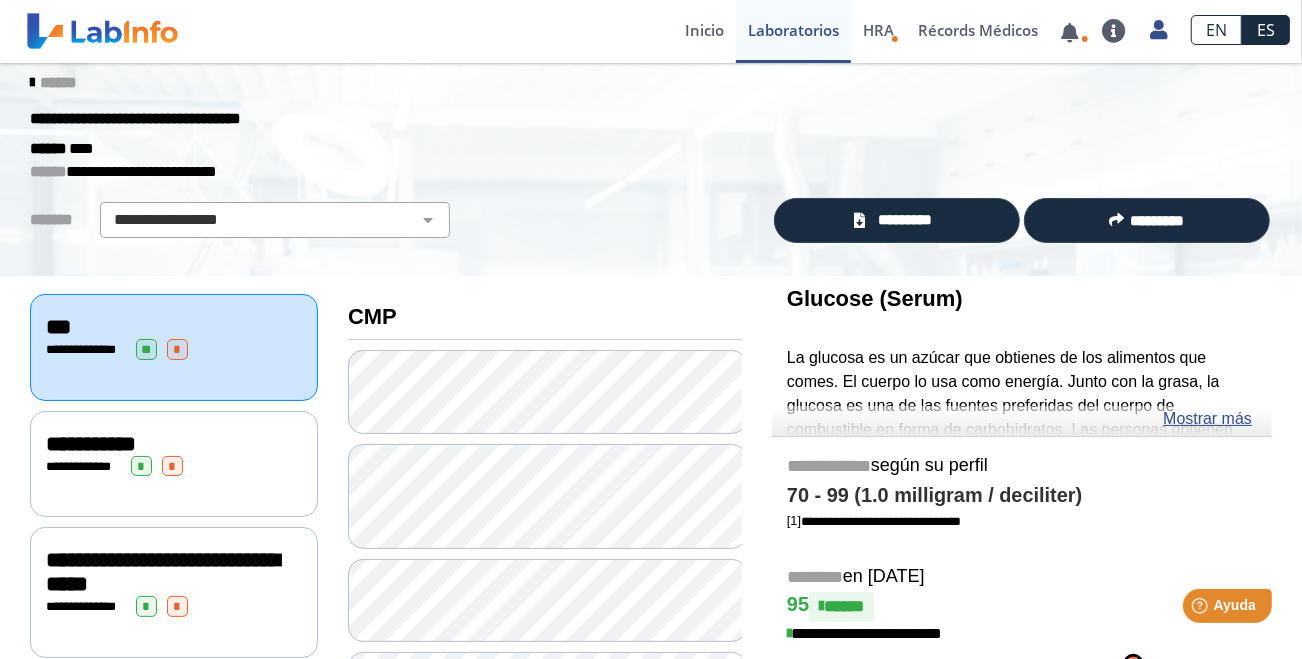 scroll, scrollTop: 0, scrollLeft: 0, axis: both 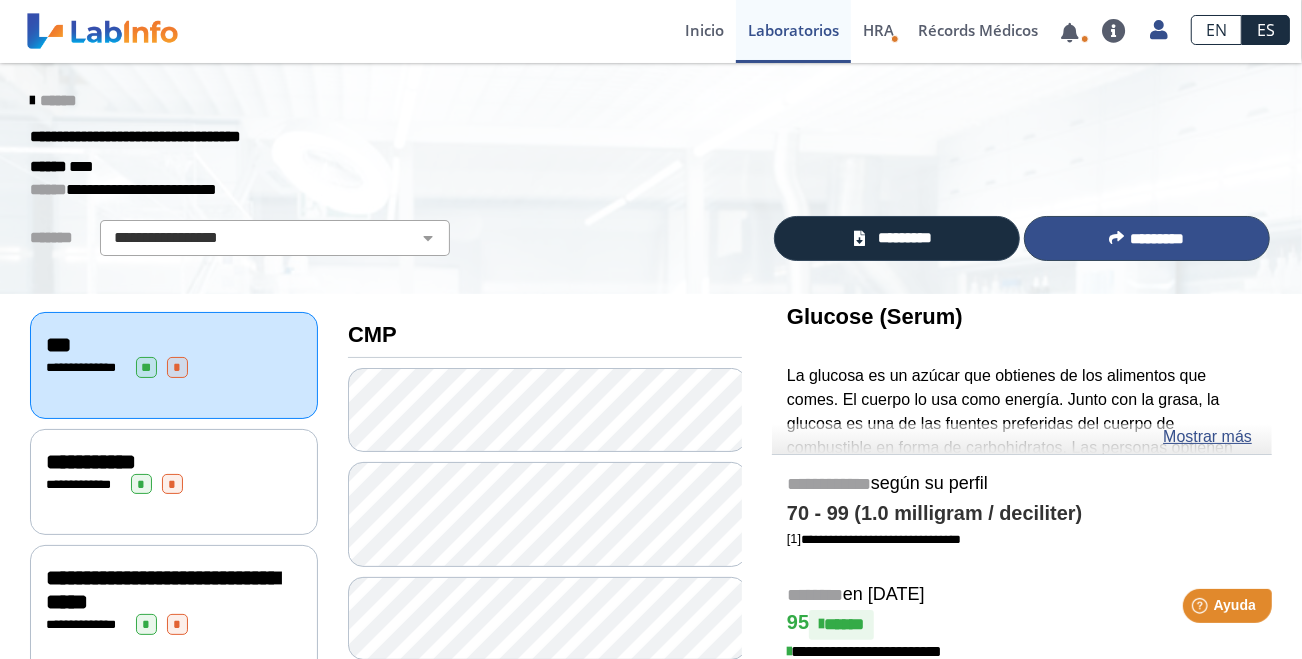 click on "*********" 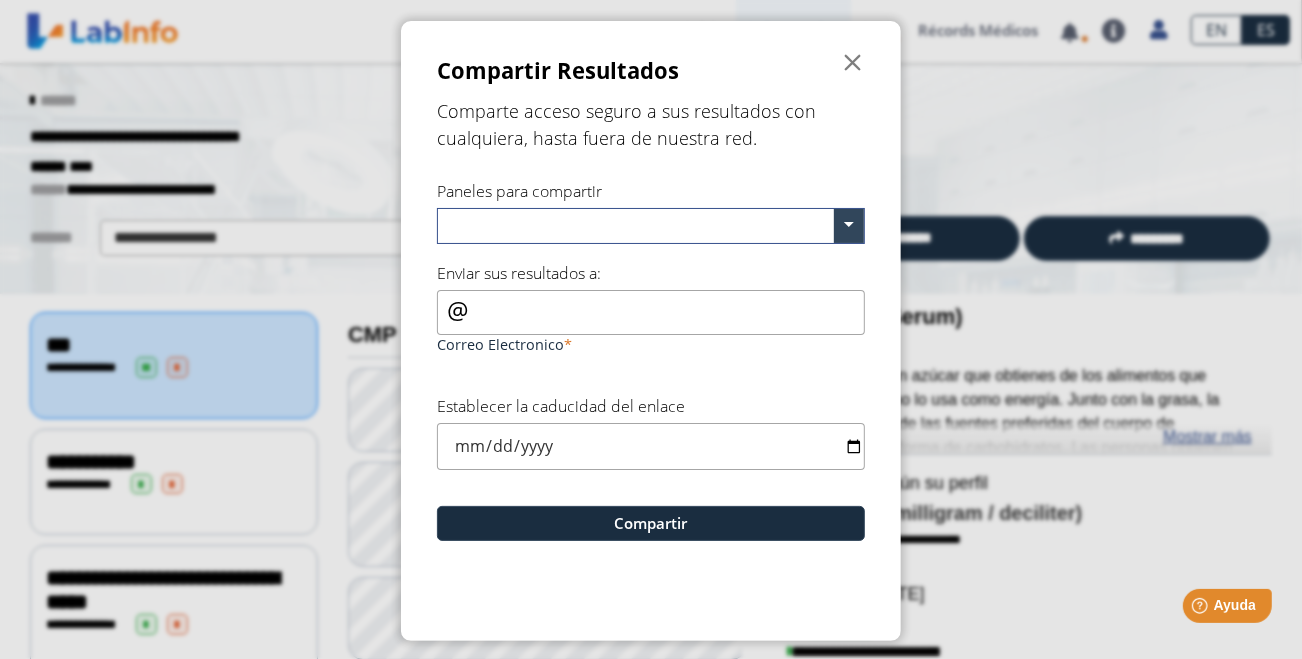 click 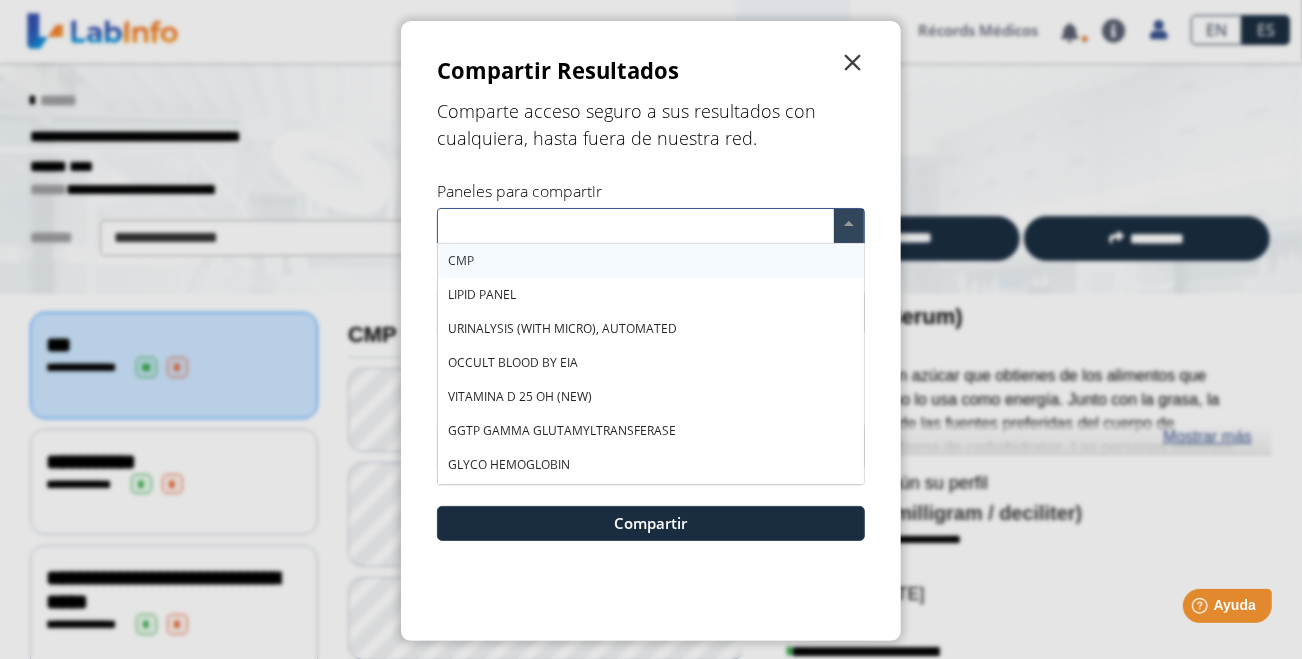 click on "" 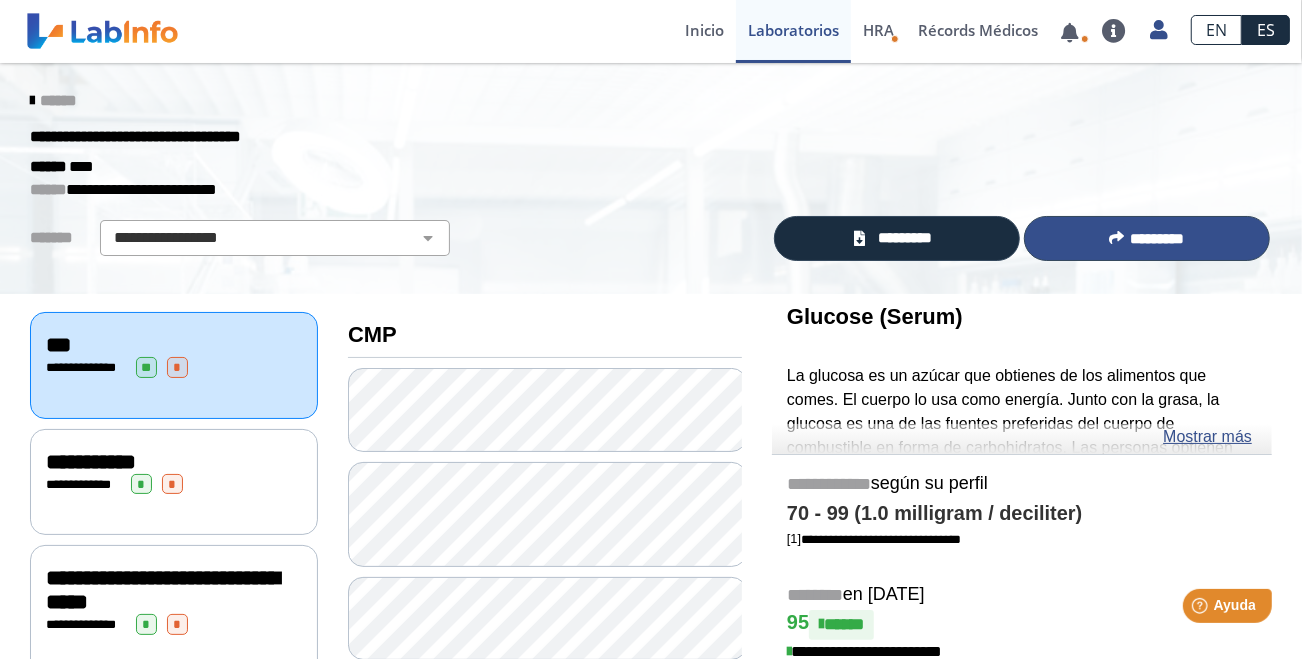 click on "*********" 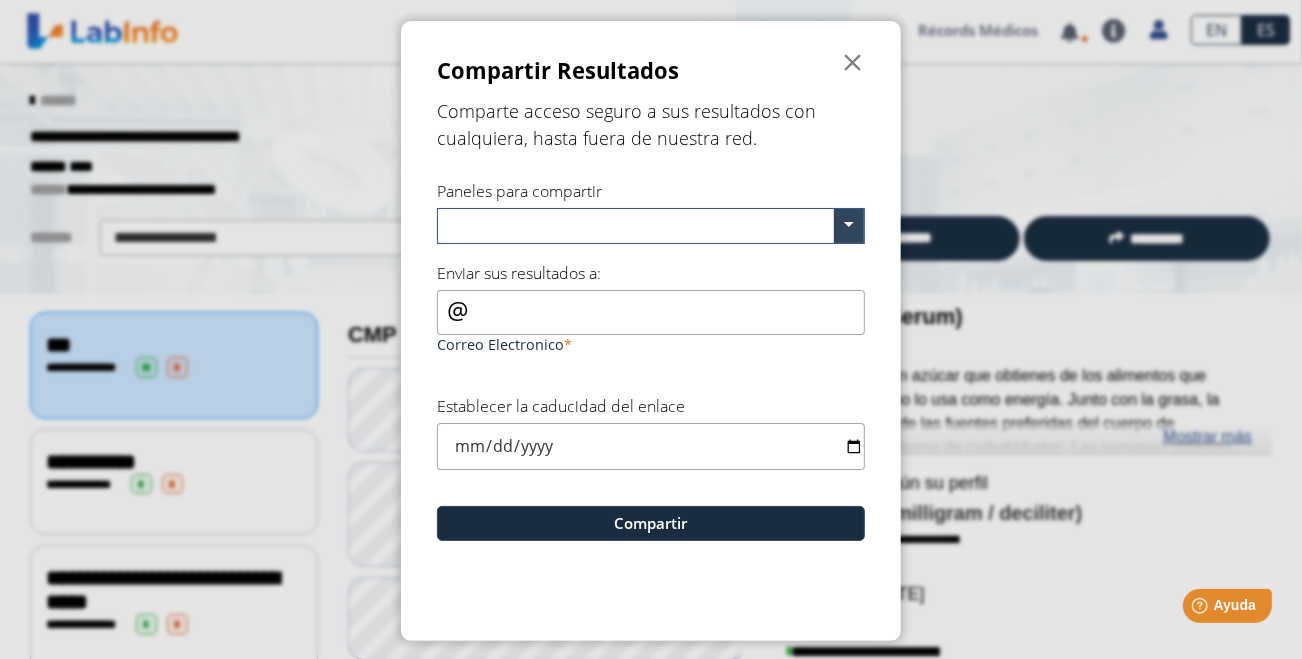 click 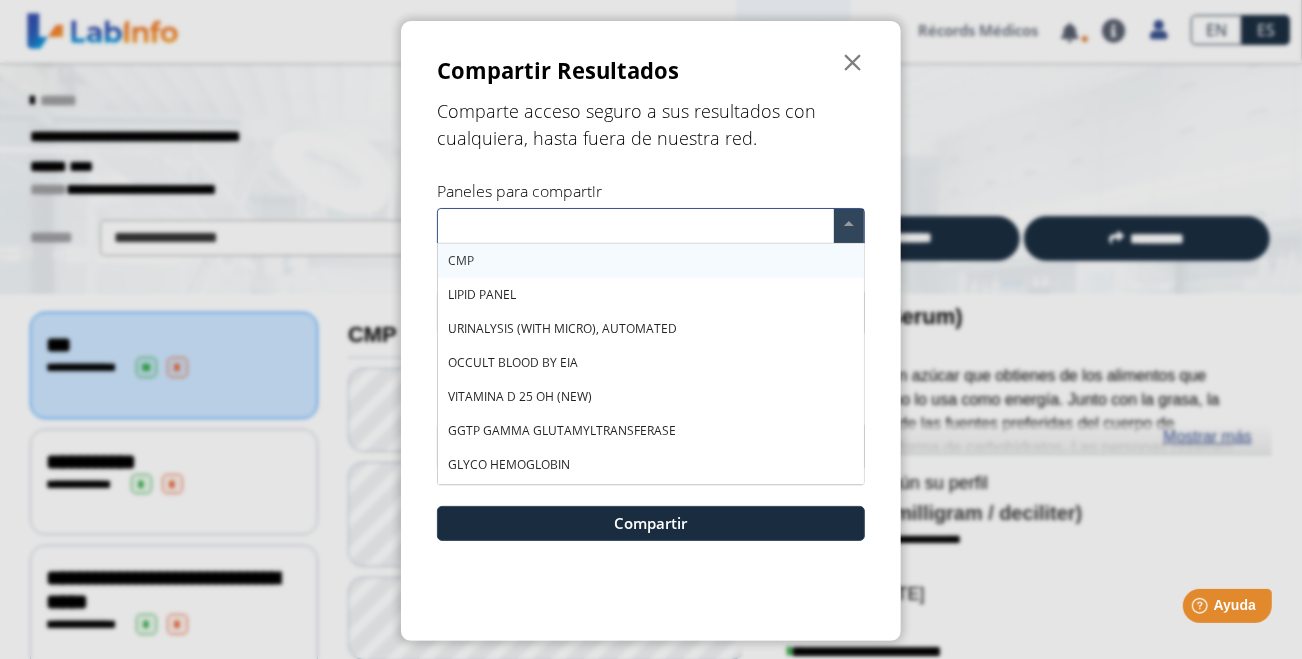 click on "CMP" at bounding box center (651, 261) 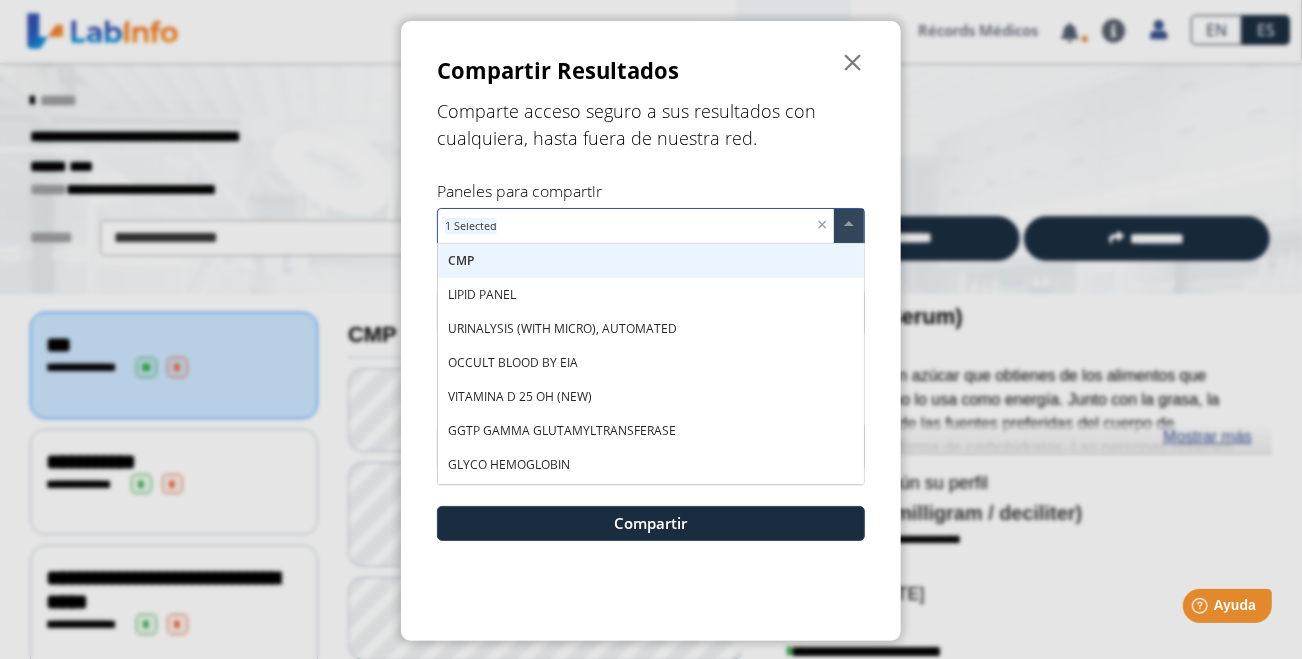 click on "URINALYSIS (WITH  MICRO), AUTOMATED" at bounding box center (651, 329) 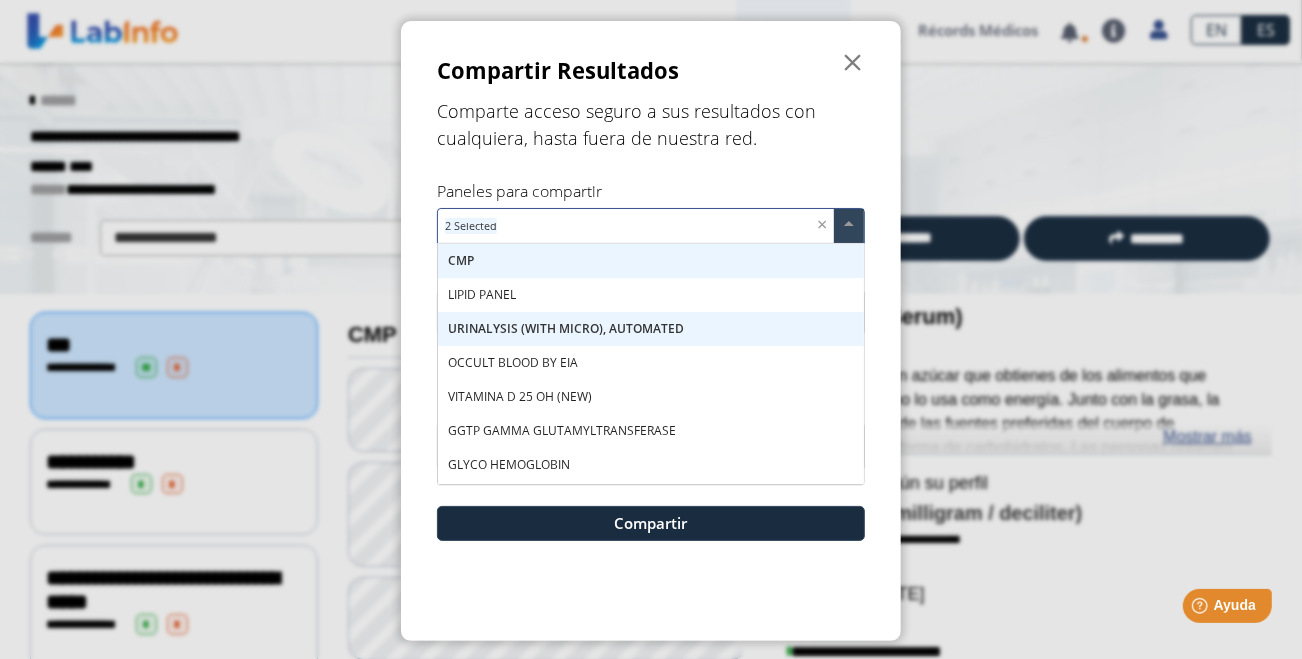 click on "URINALYSIS (WITH  MICRO), AUTOMATED" at bounding box center [651, 329] 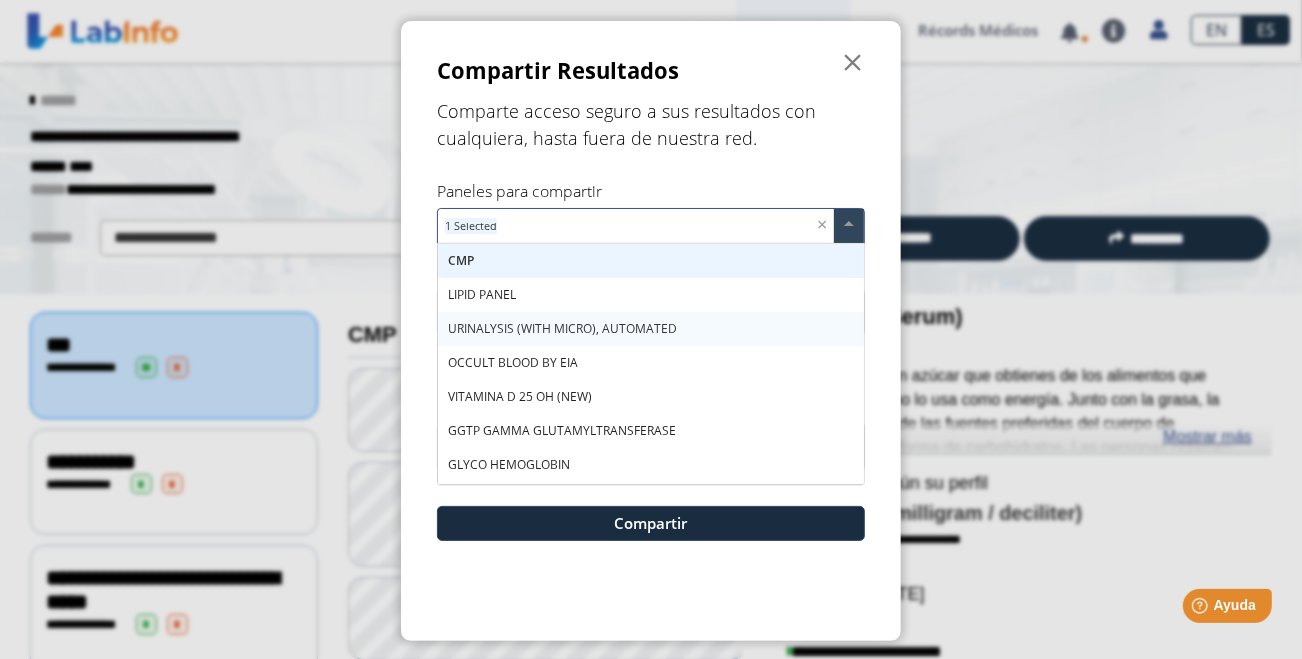 click on "CMP" at bounding box center (651, 261) 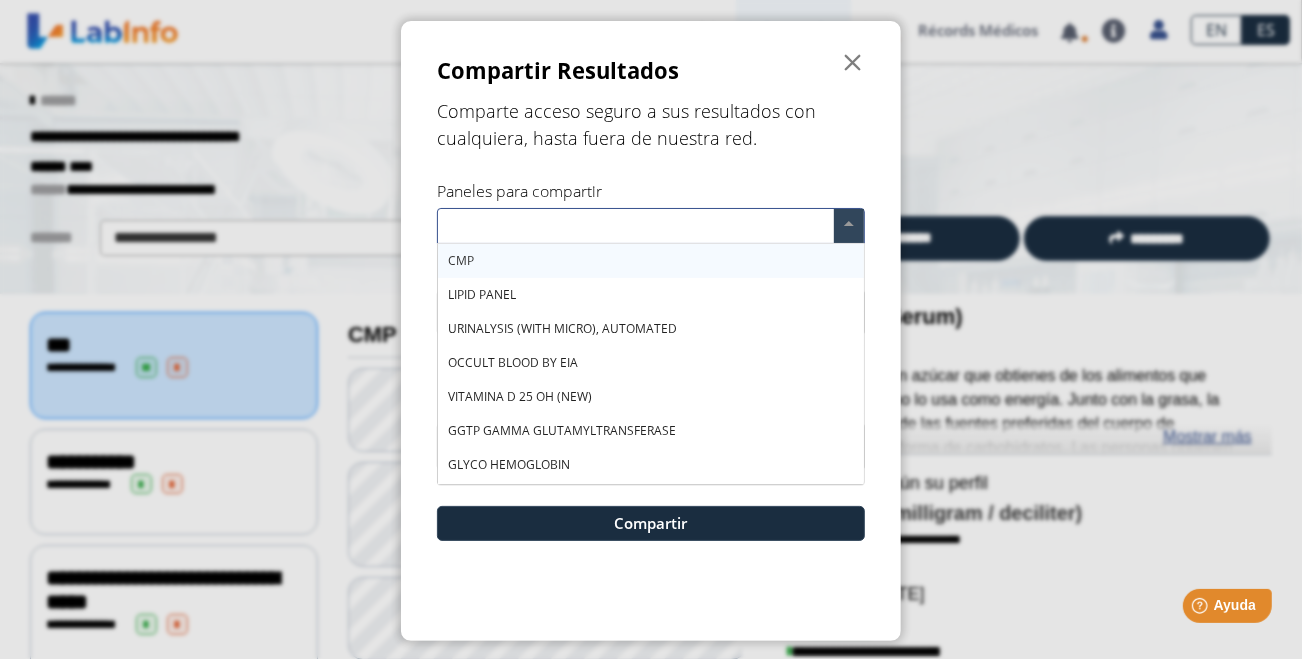 click on "CMP" at bounding box center [651, 261] 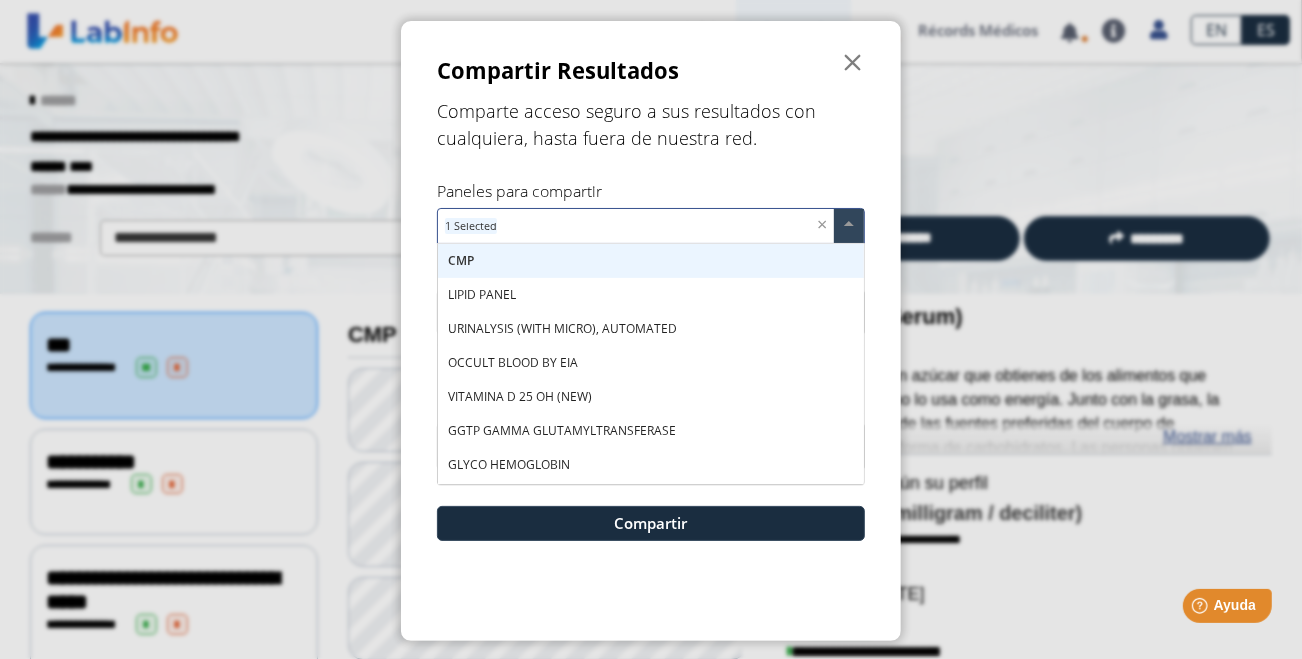 click on "LIPID PANEL" at bounding box center (482, 294) 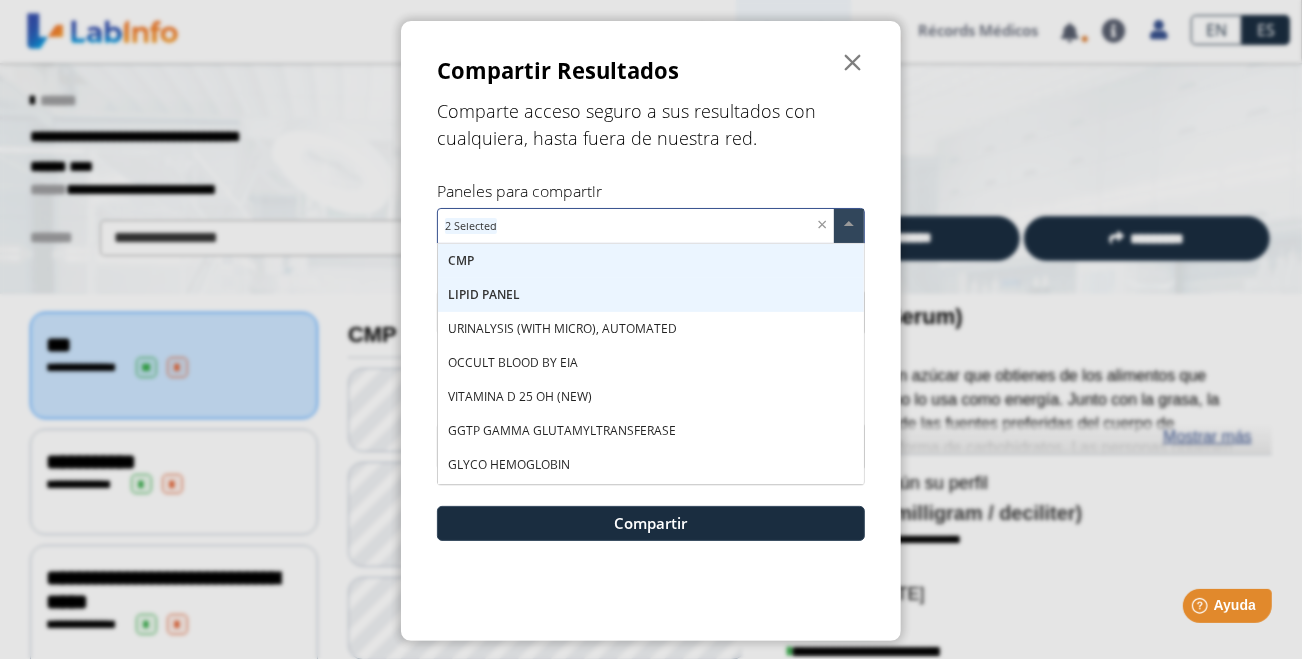 click on "URINALYSIS (WITH  MICRO), AUTOMATED" at bounding box center [562, 328] 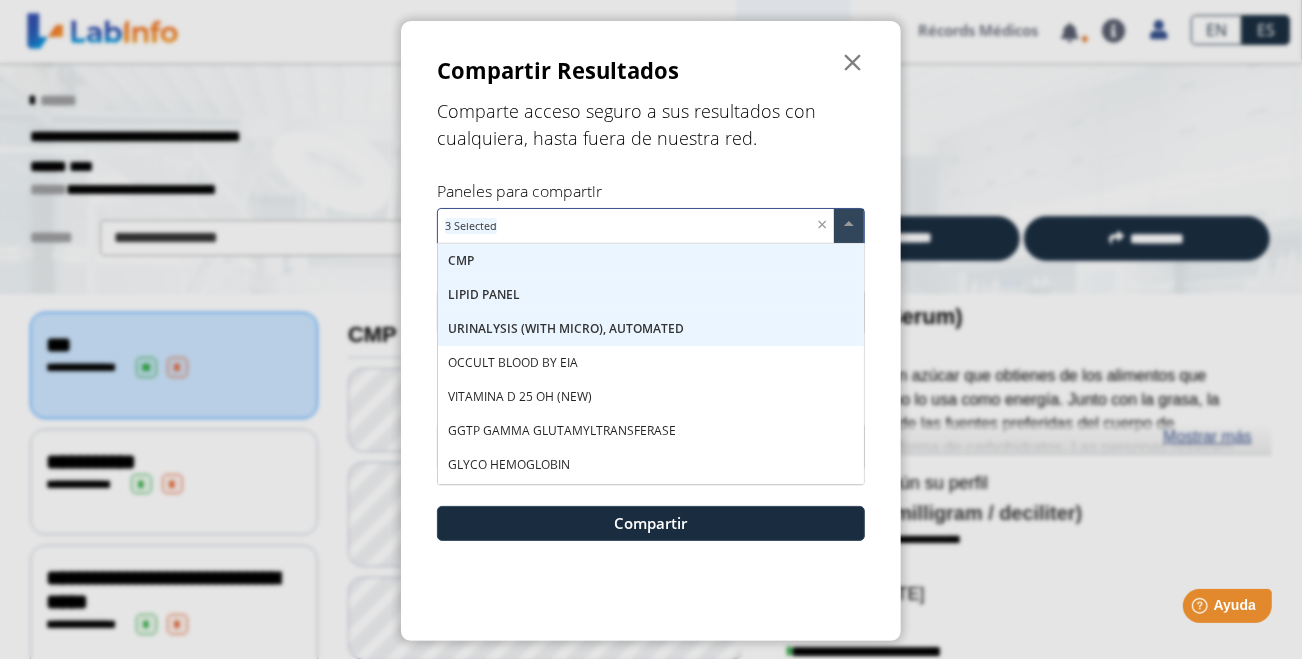 click on "OCCULT BLOOD BY EIA" at bounding box center [513, 362] 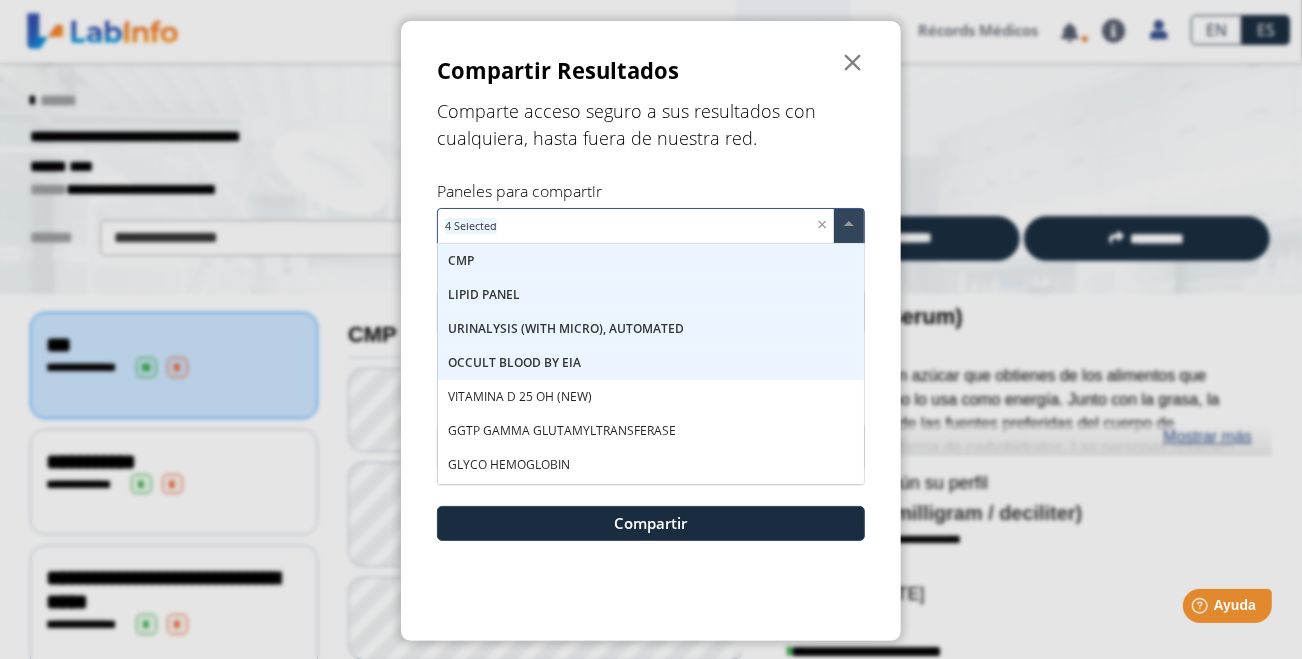 click on "VITAMINA D 25 OH (NEW)" at bounding box center [520, 396] 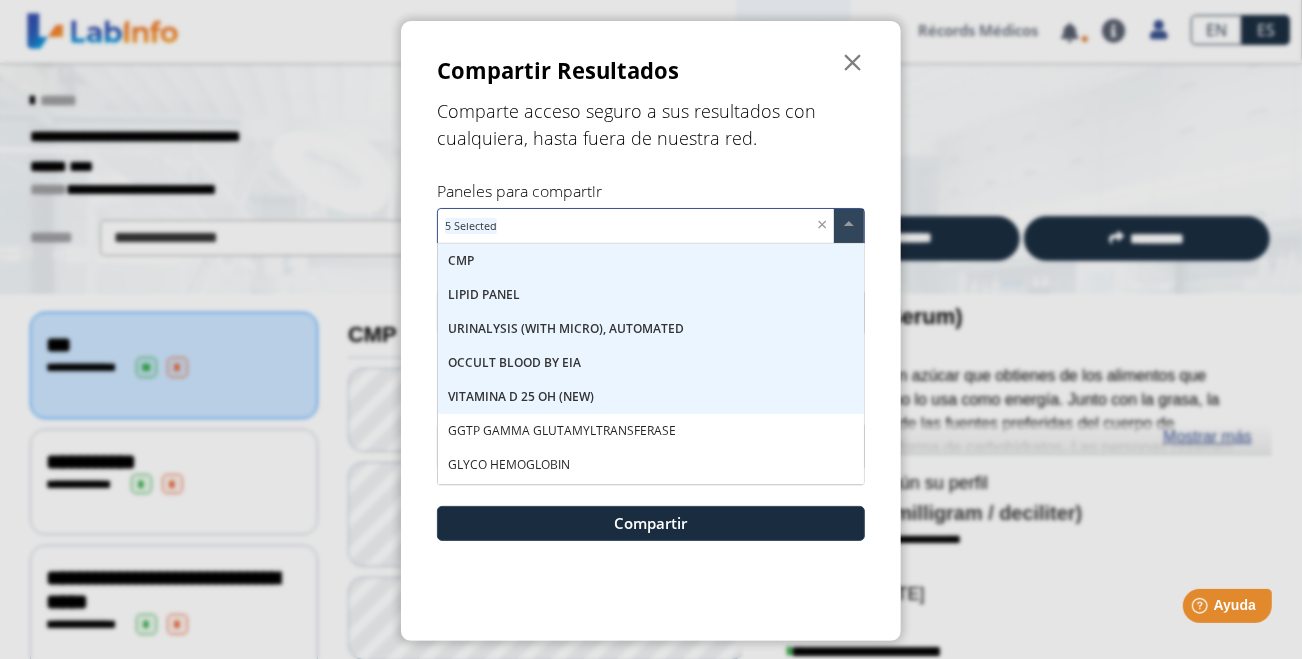 click on "GGTP GAMMA GLUTAMYLTRANSFERASE" at bounding box center [562, 430] 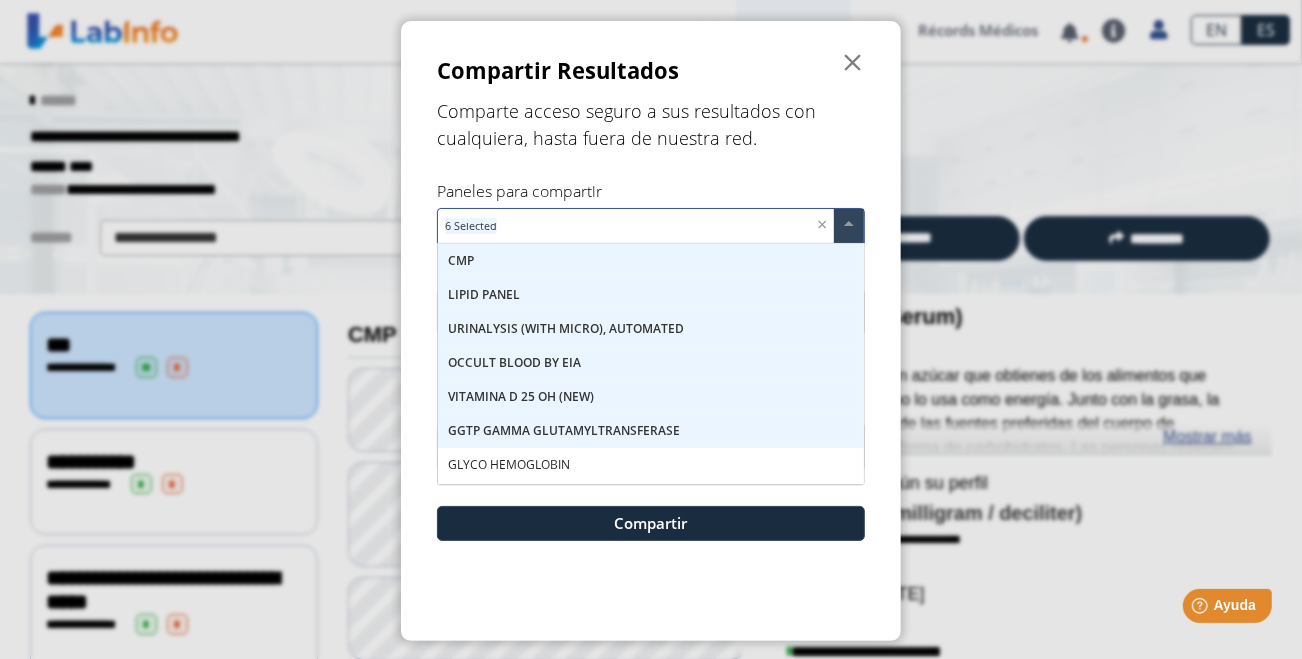 click on "GLYCO HEMOGLOBIN" at bounding box center (509, 464) 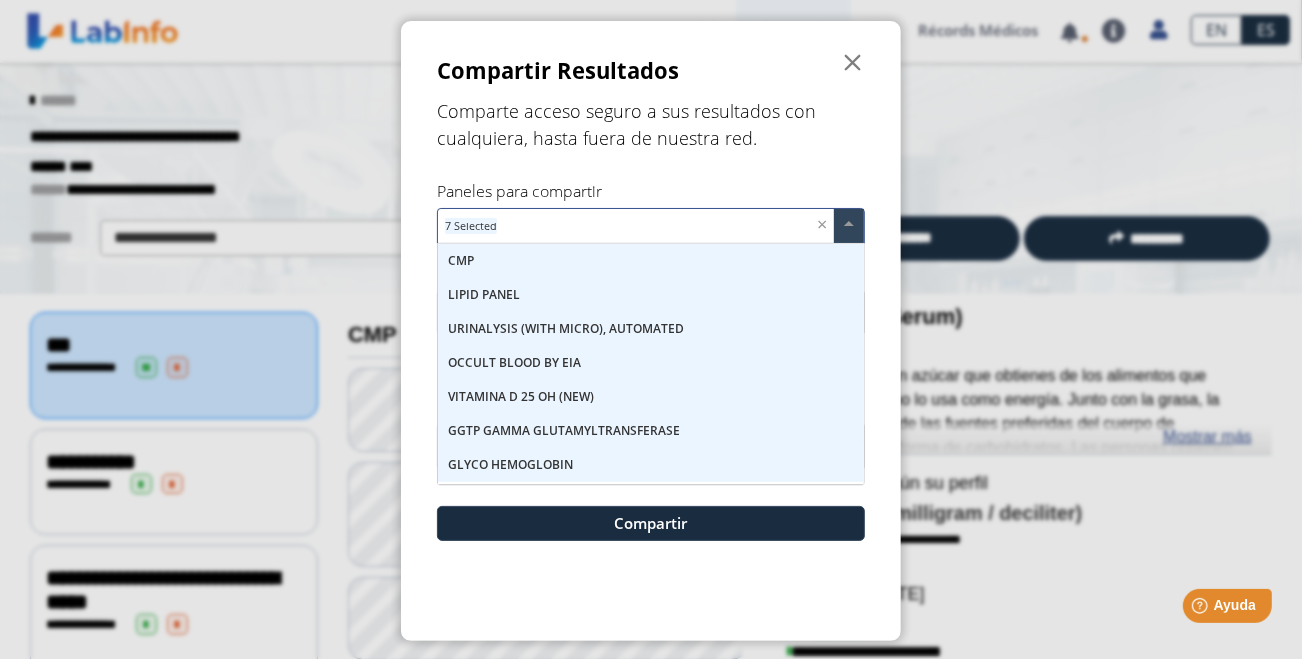 scroll, scrollTop: 65, scrollLeft: 0, axis: vertical 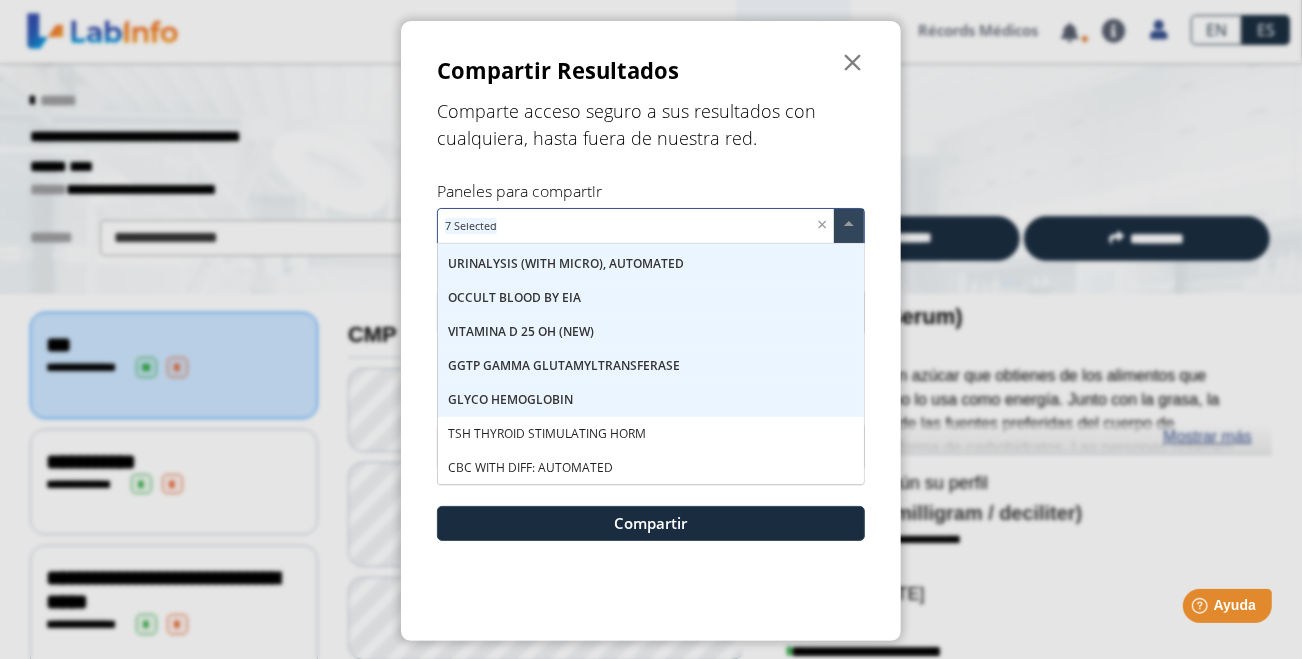 click on "TSH THYROID STIMULATING HORM" at bounding box center [547, 433] 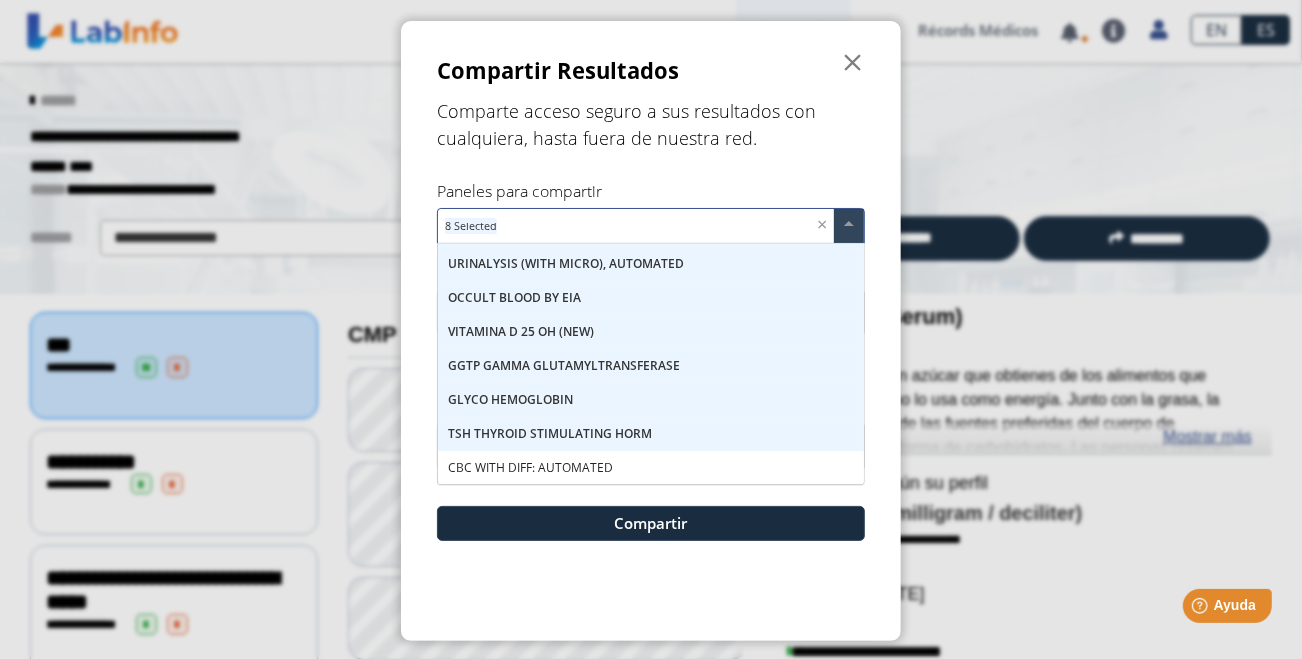 click on "CBC WITH DIFF: AUTOMATED" at bounding box center [530, 467] 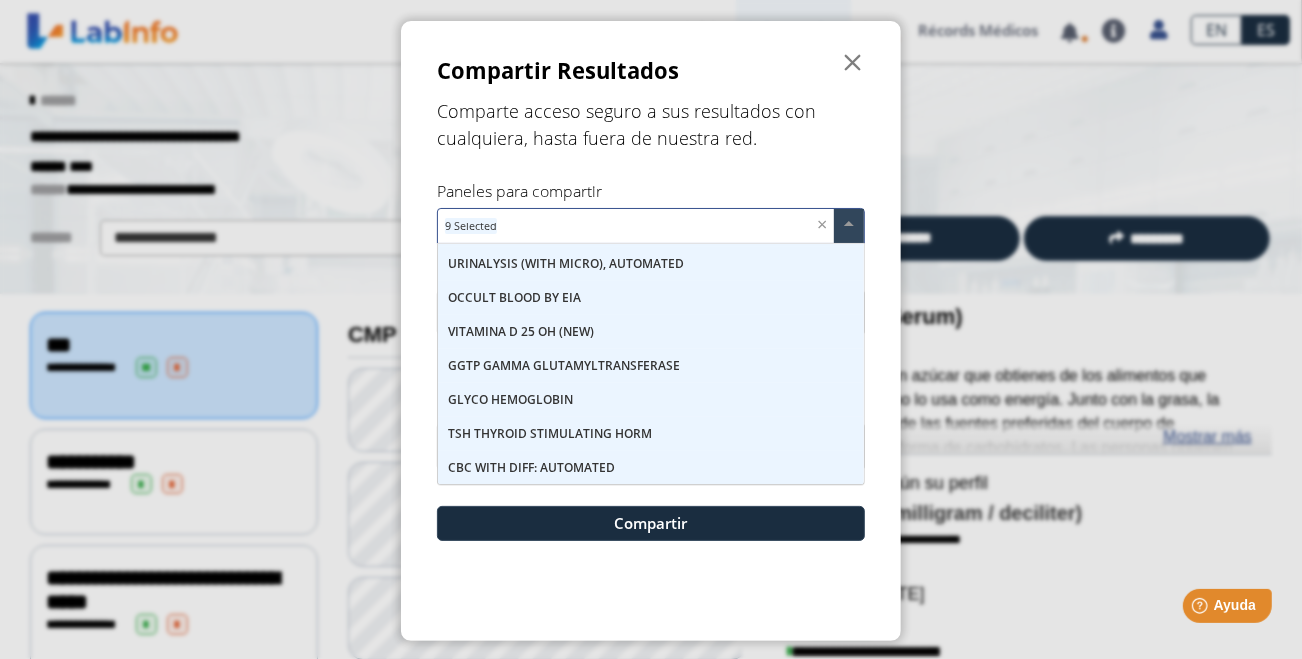 scroll, scrollTop: 0, scrollLeft: 0, axis: both 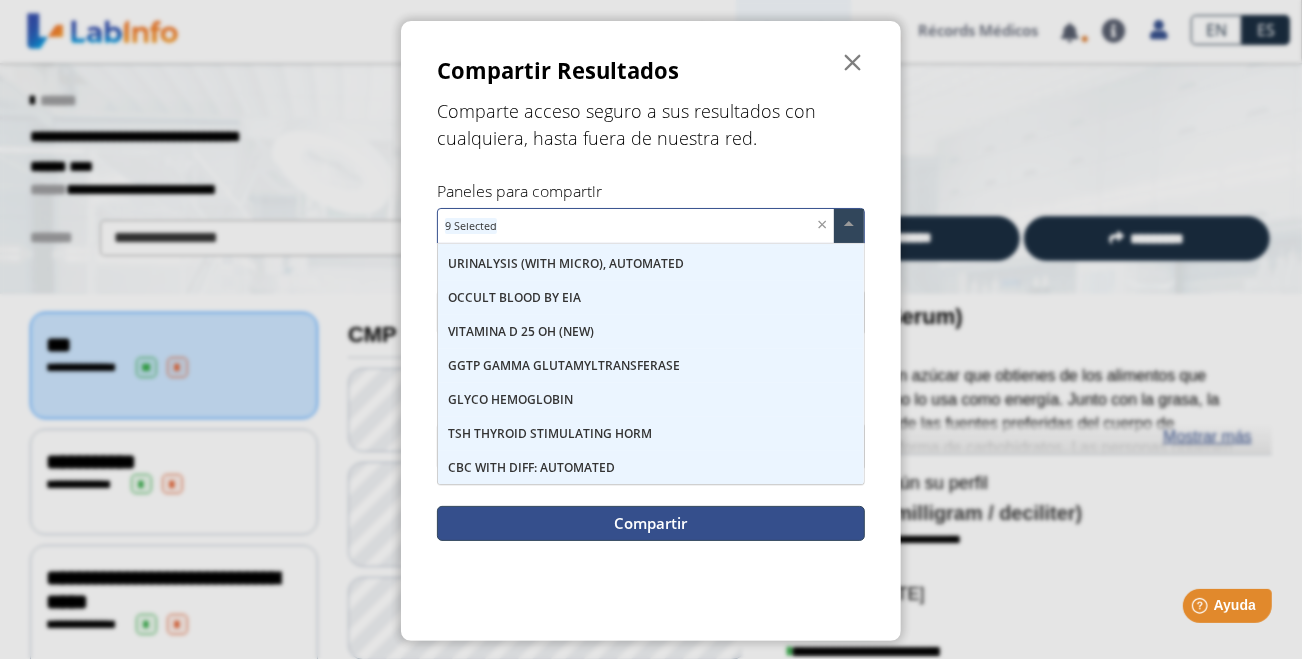 click on "Compartir" 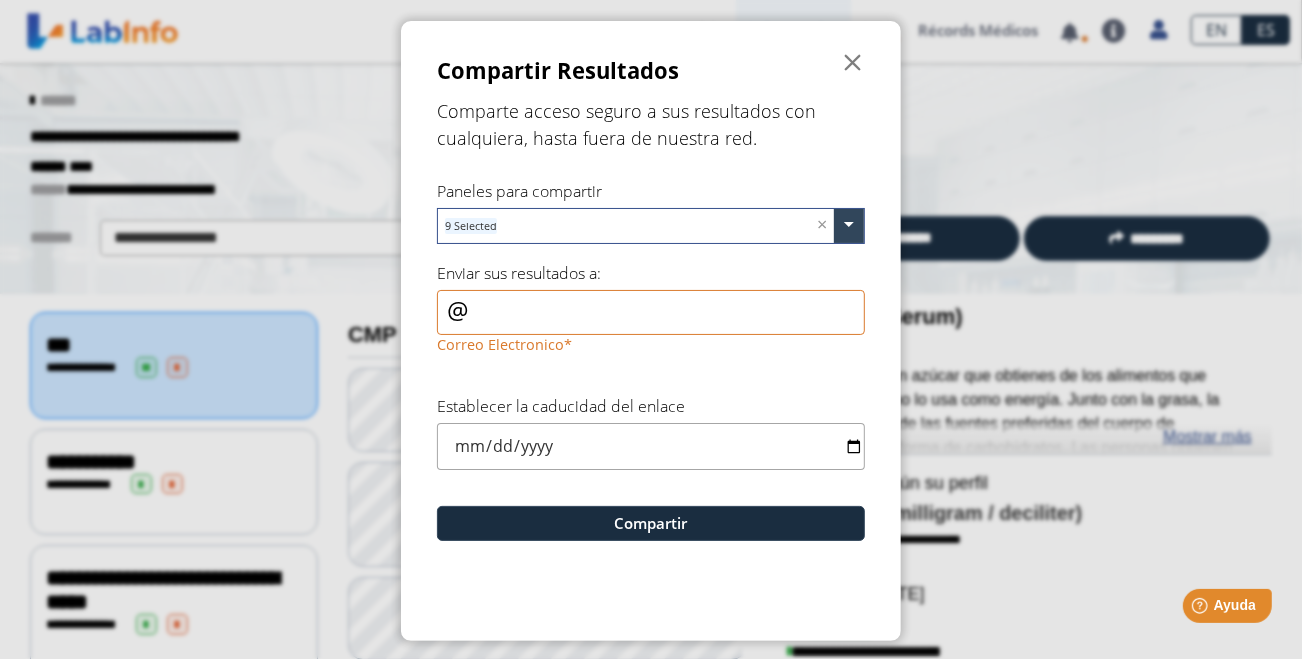 click on "Correo Electronico" at bounding box center (651, 312) 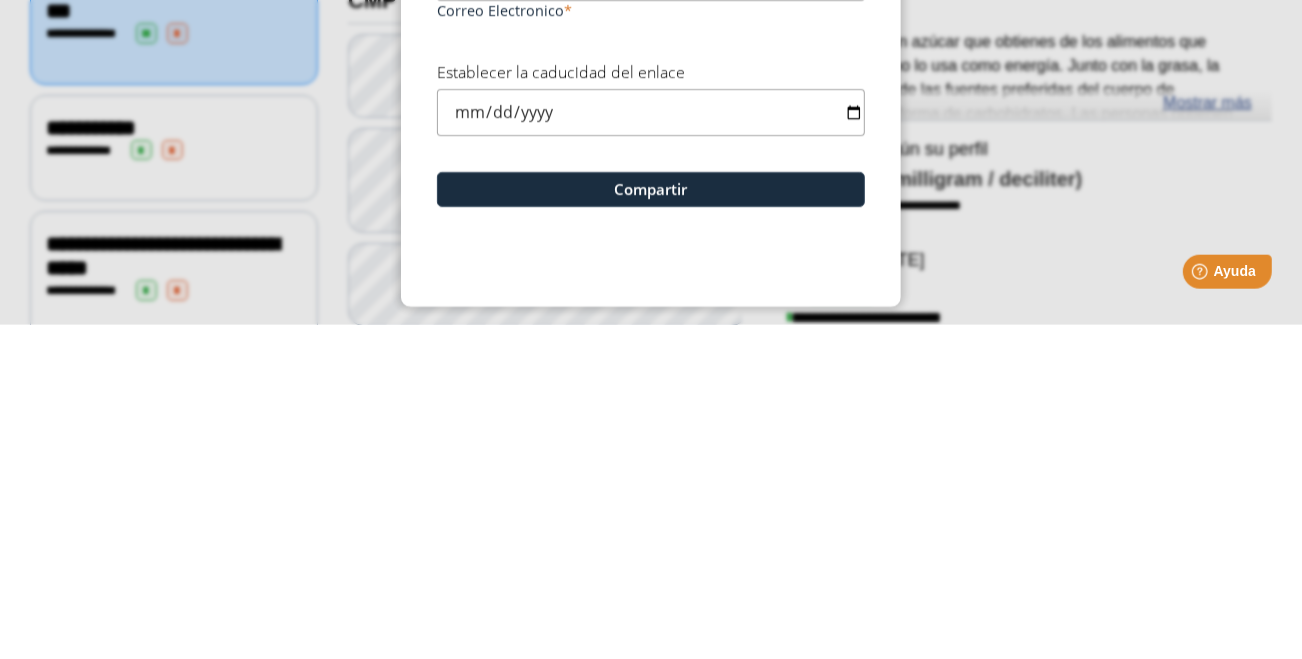 type on "npagan@neomedcenter.org" 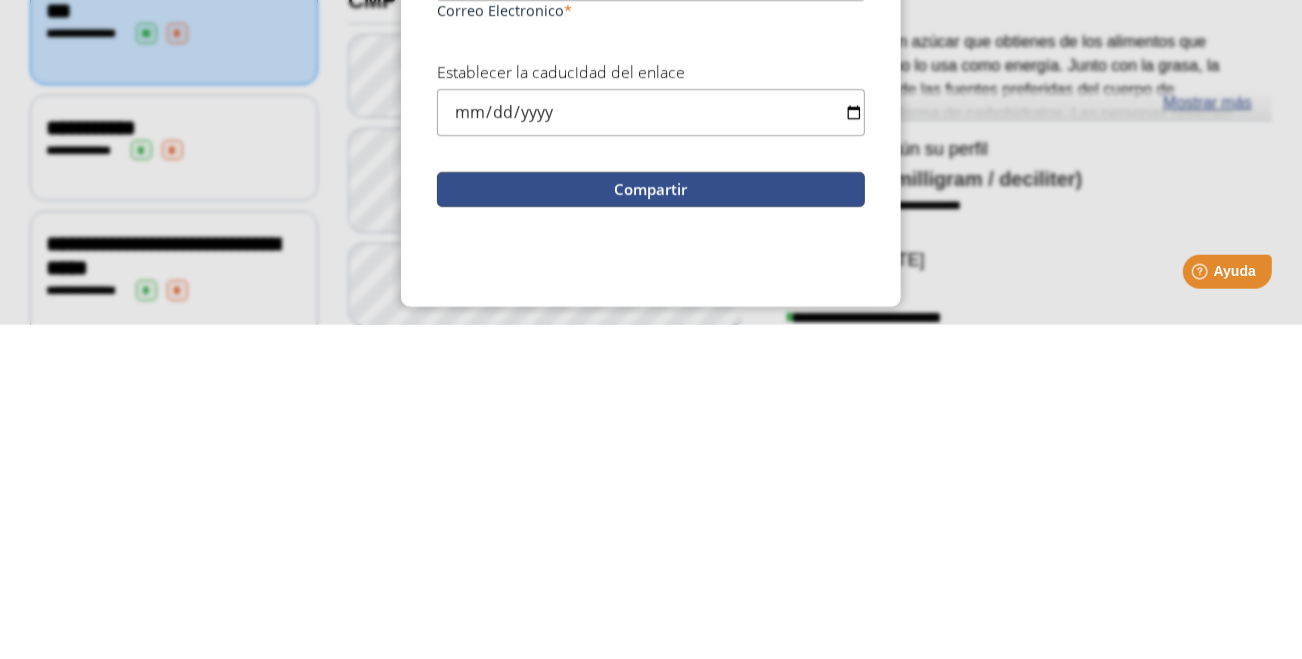 scroll, scrollTop: 46, scrollLeft: 0, axis: vertical 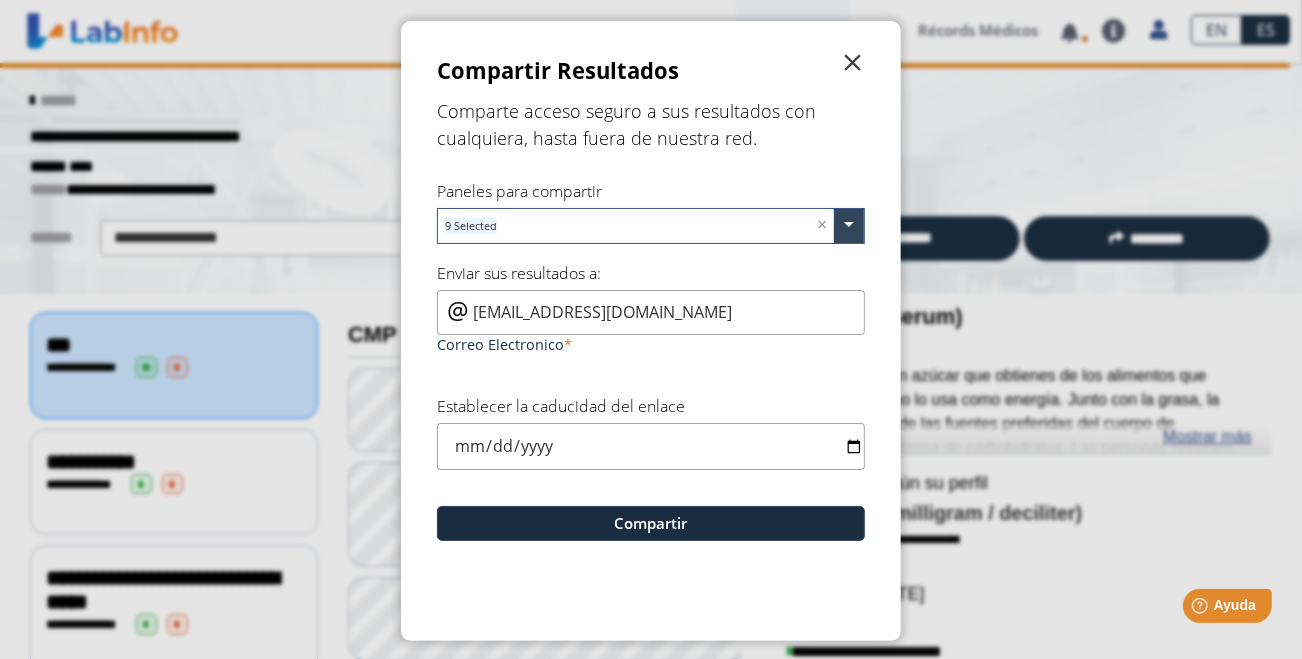 click on "" 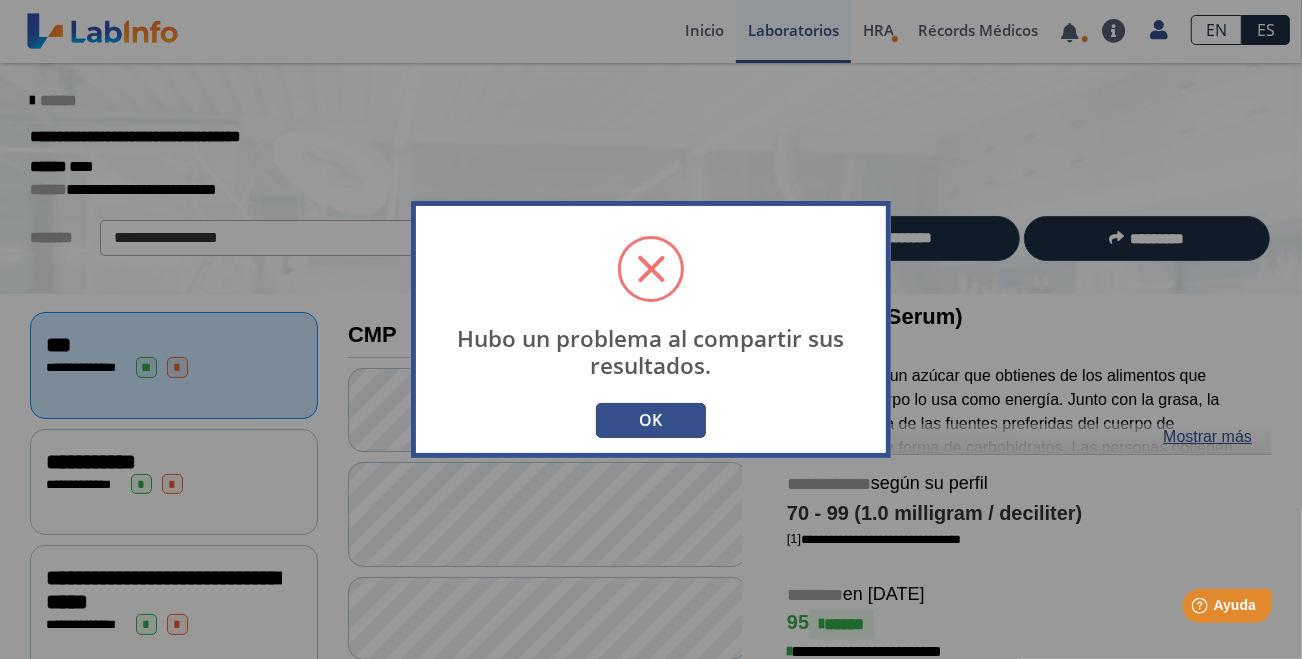 click on "OK" at bounding box center (651, 420) 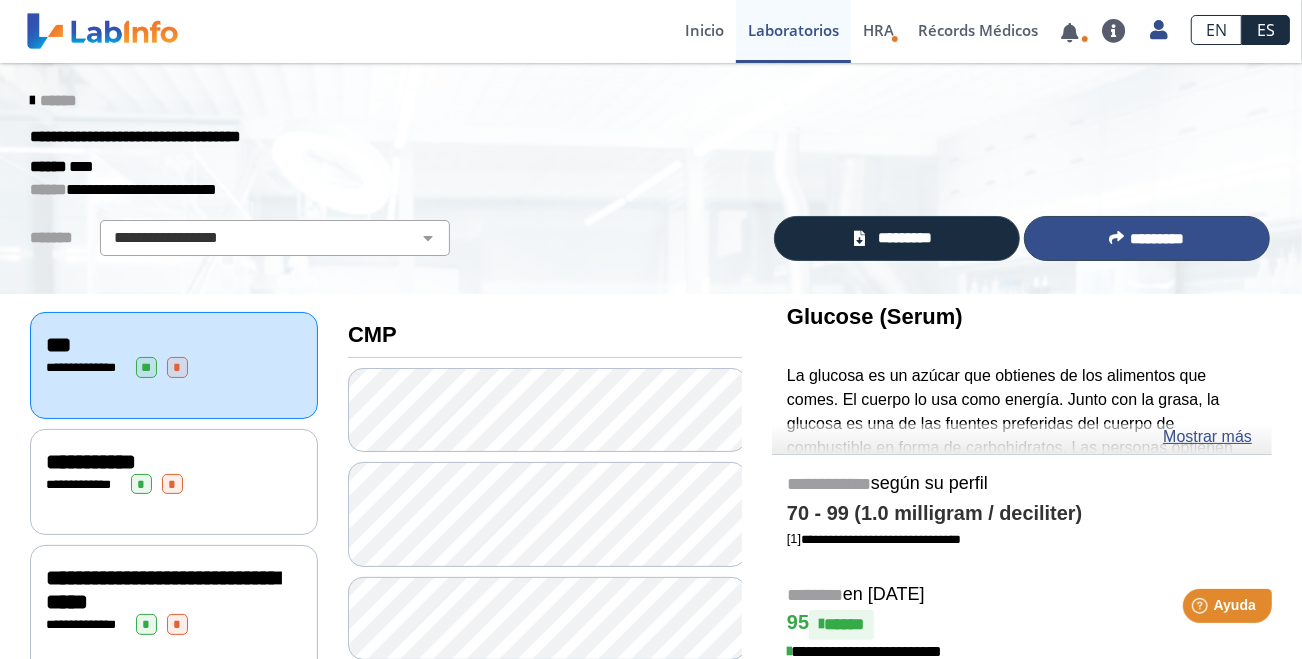 click on "*********" 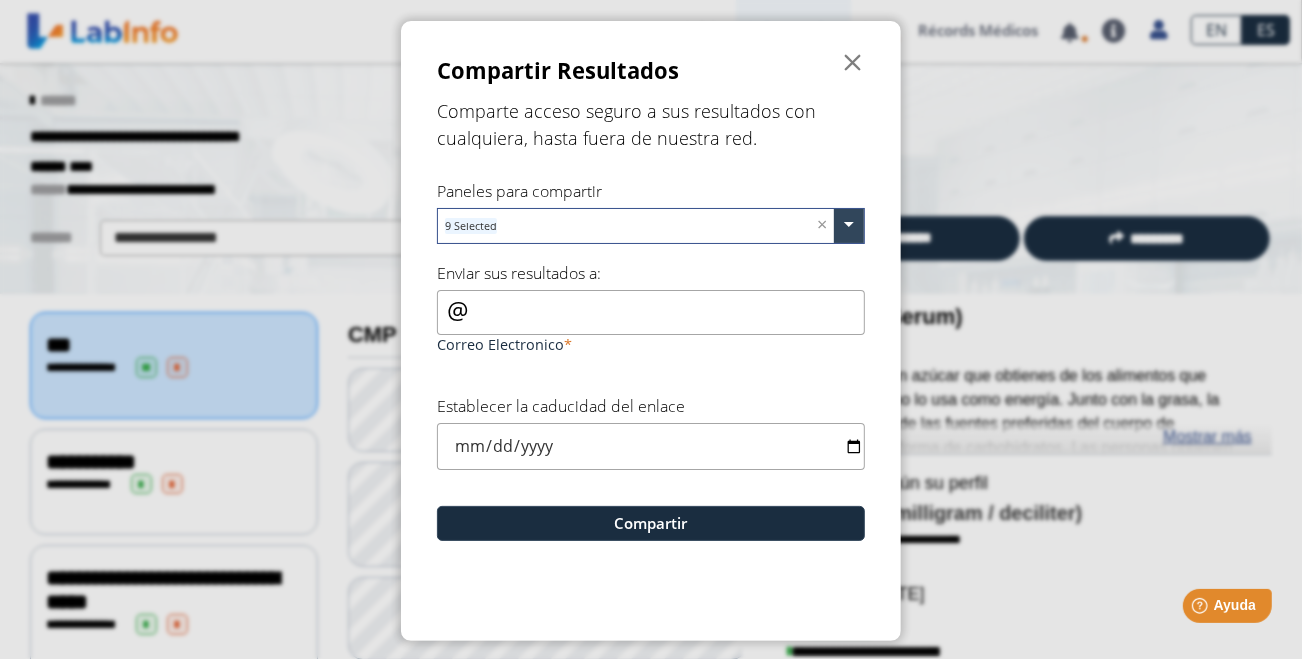click on "Correo Electronico" at bounding box center [651, 312] 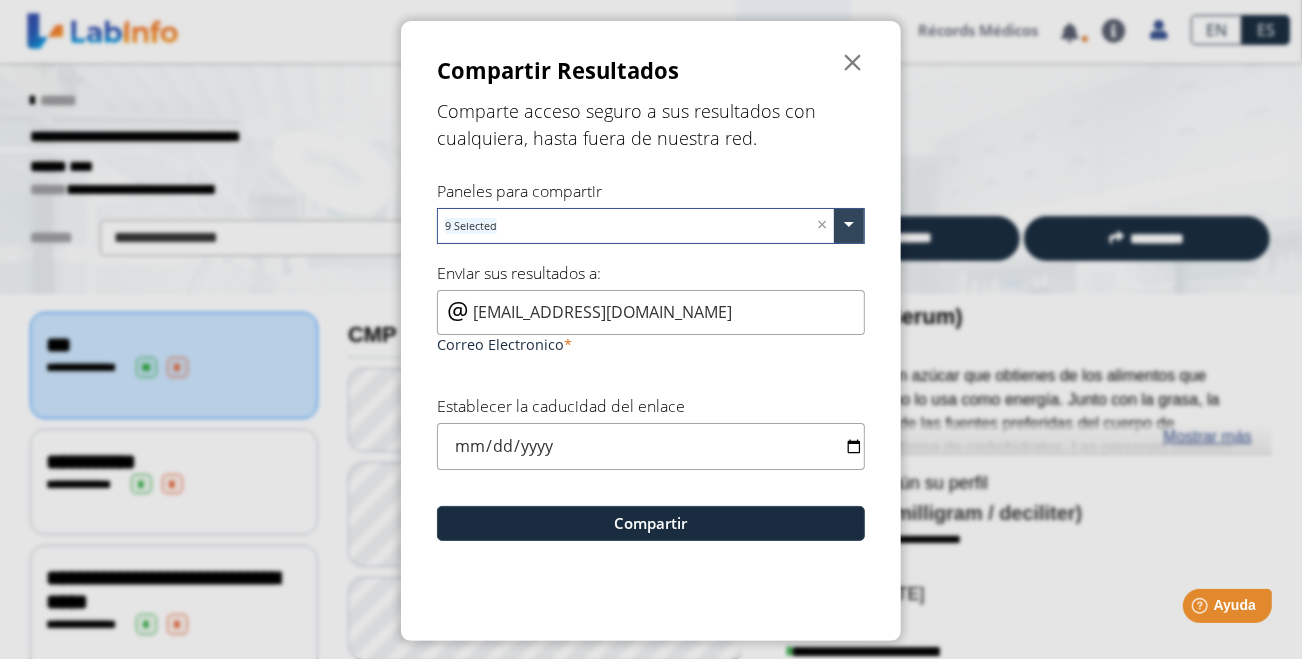 type on "npagan@neomedcenter.org" 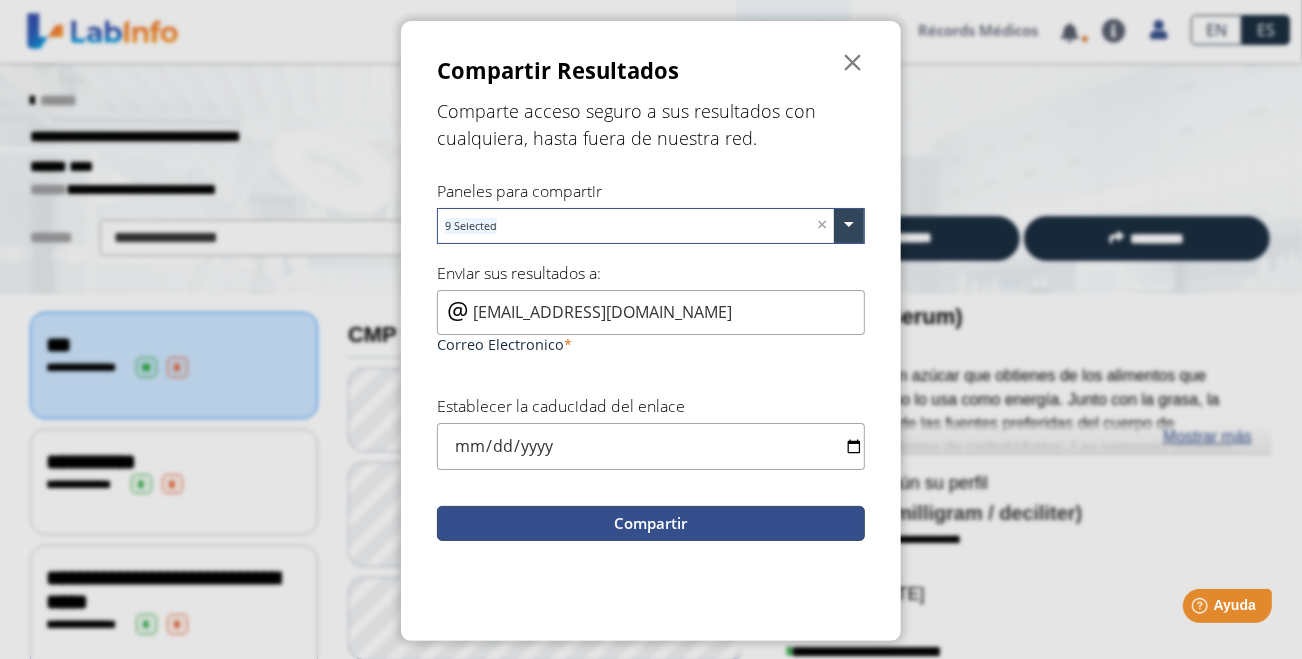 click on "Compartir" 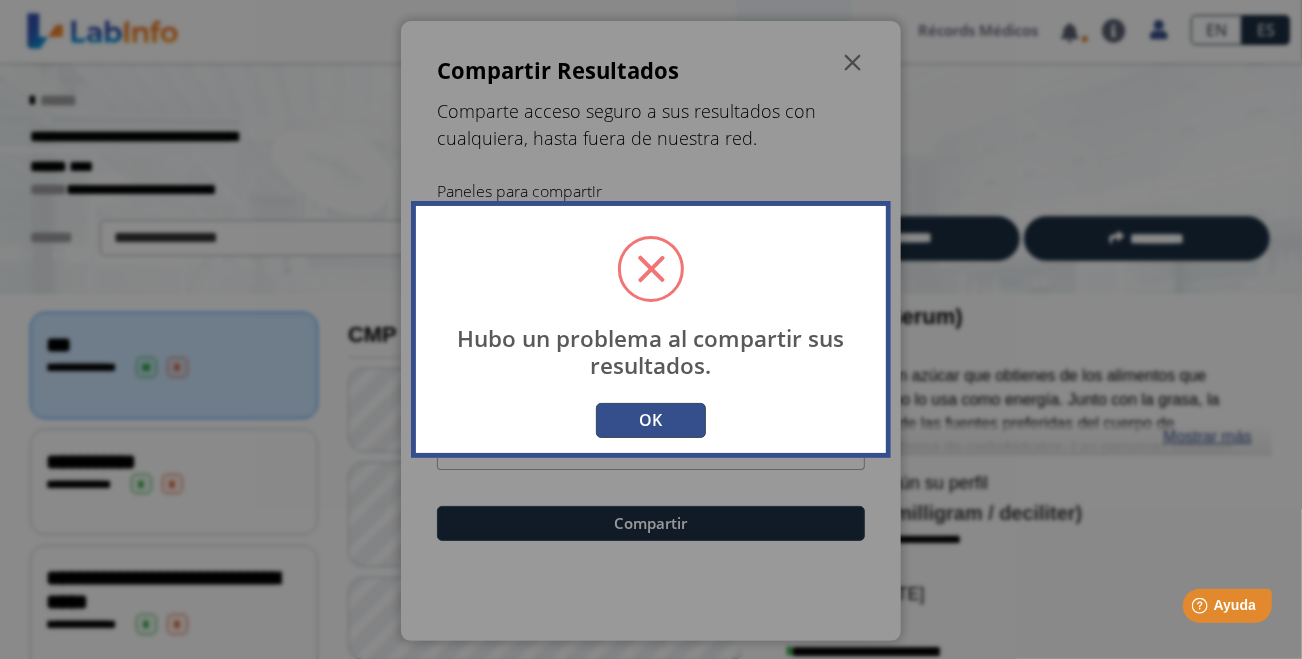 click on "OK" at bounding box center [651, 420] 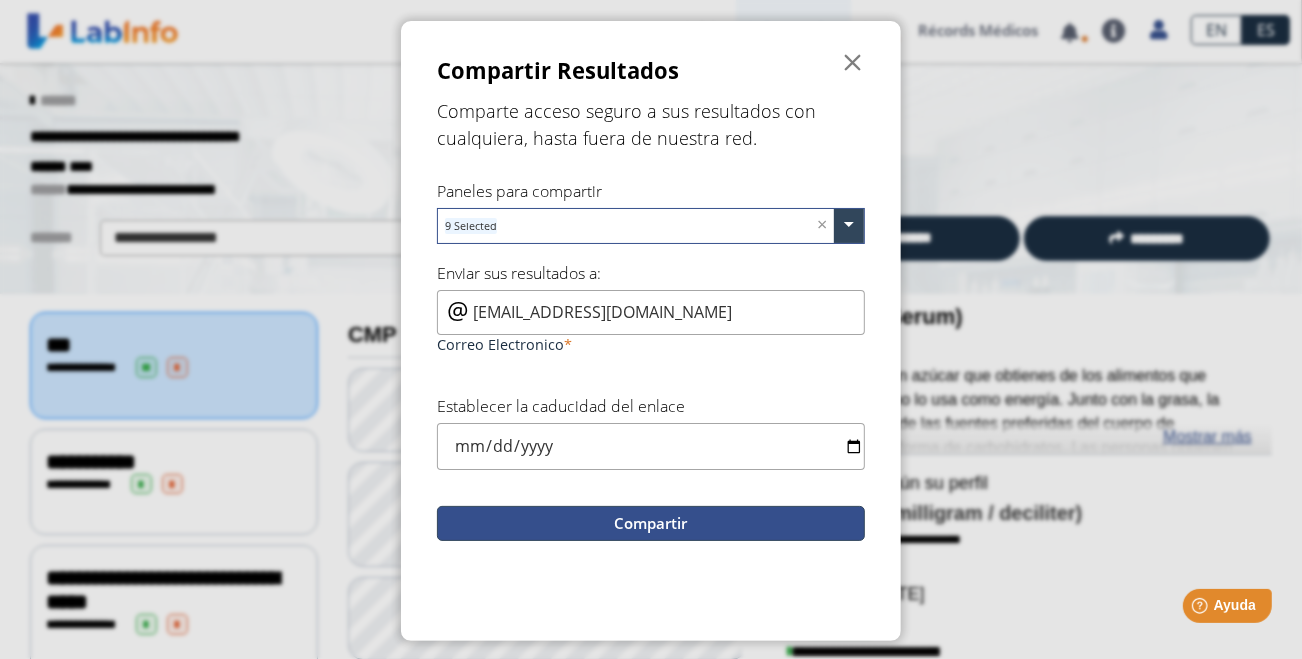 click on "Compartir" 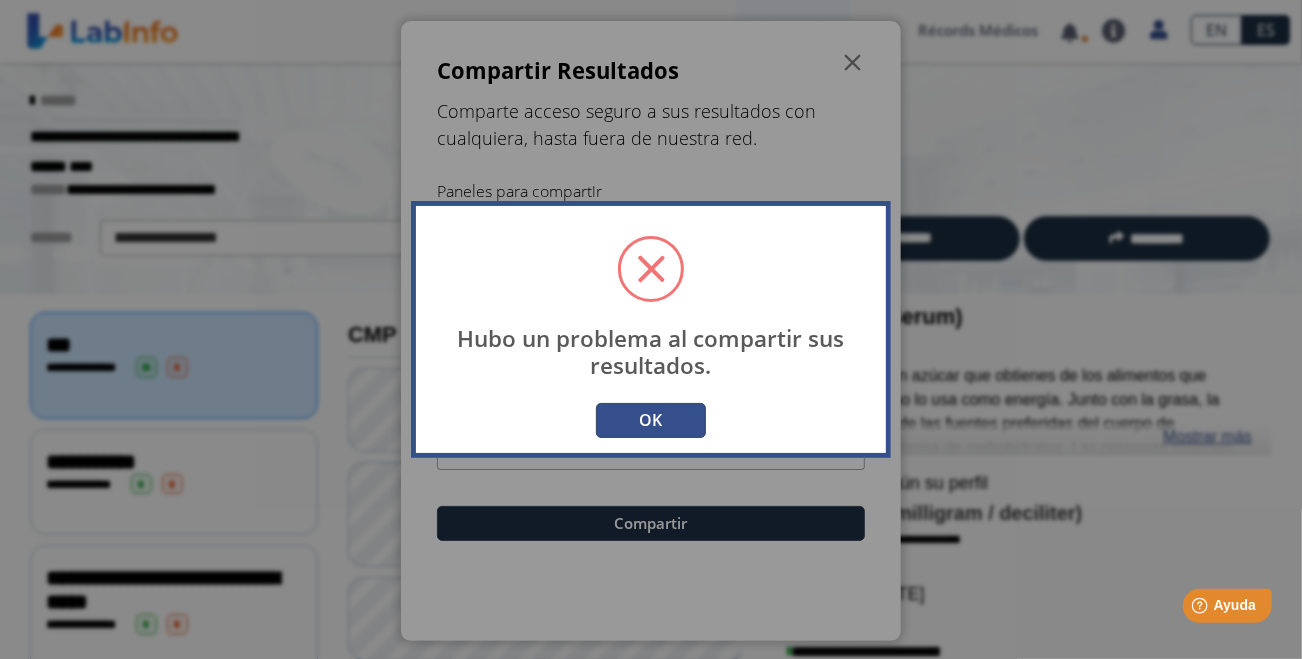 click on "OK" at bounding box center [651, 420] 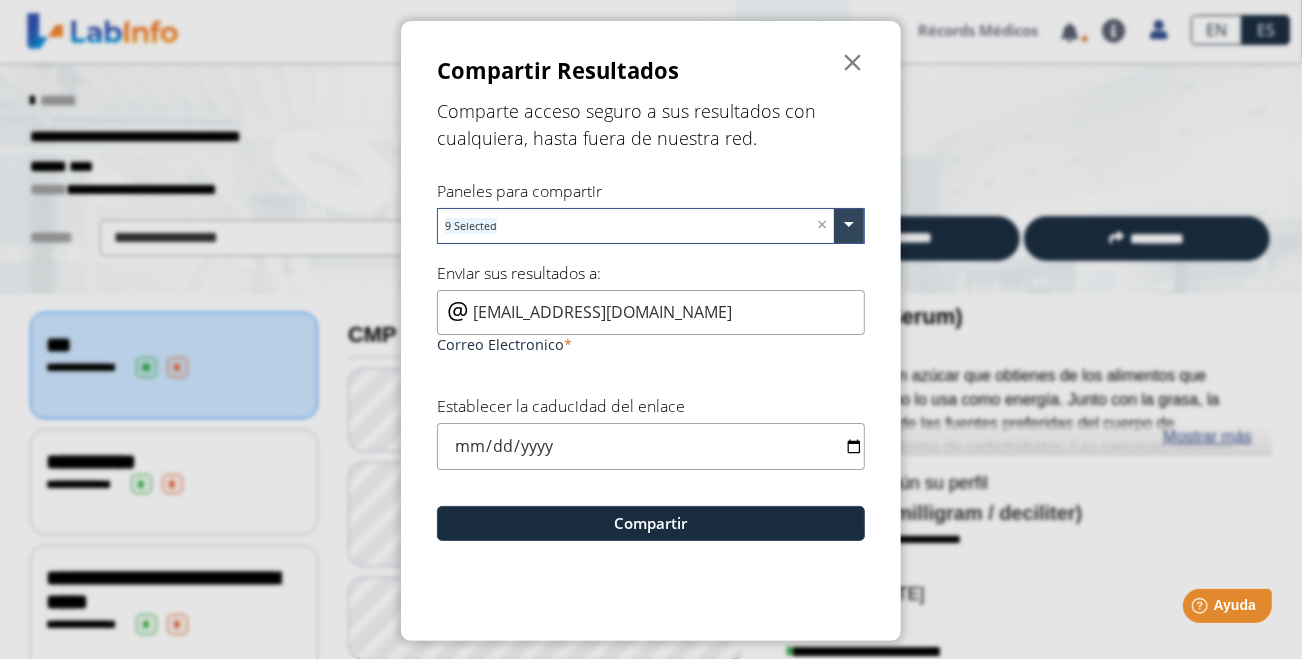 click on "Comparte acceso seguro a sus resultados con cualquiera, hasta fuera de nuestra red." 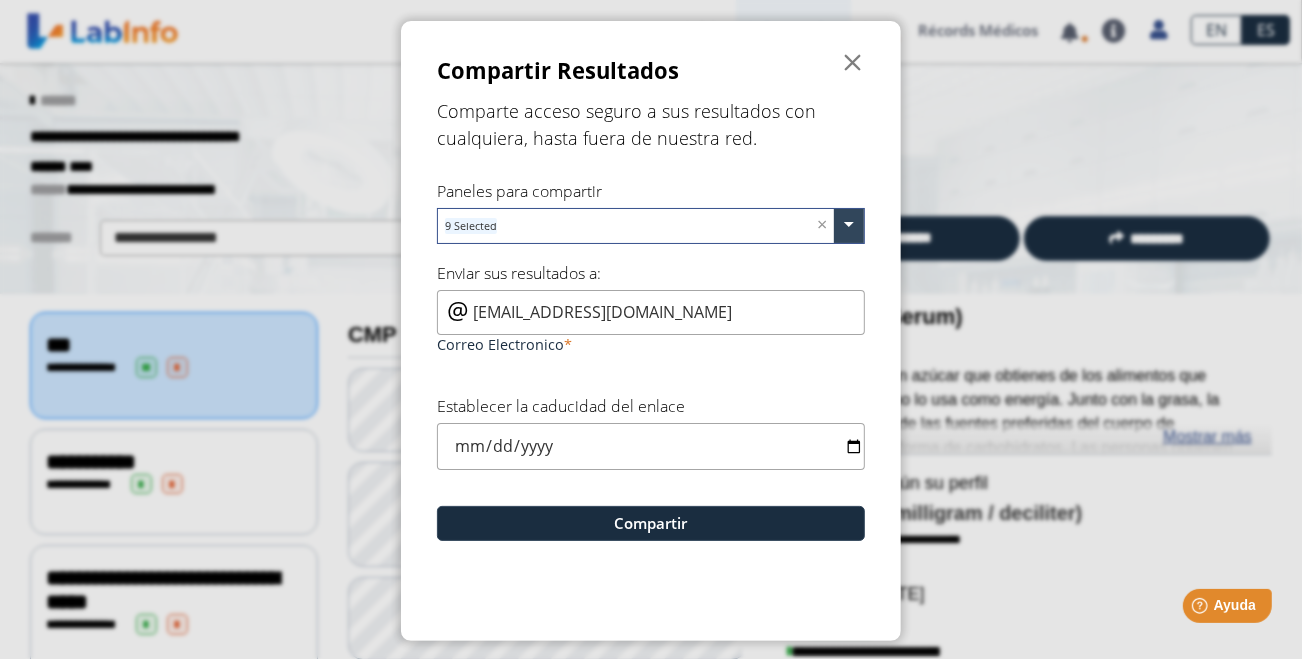 click on "" 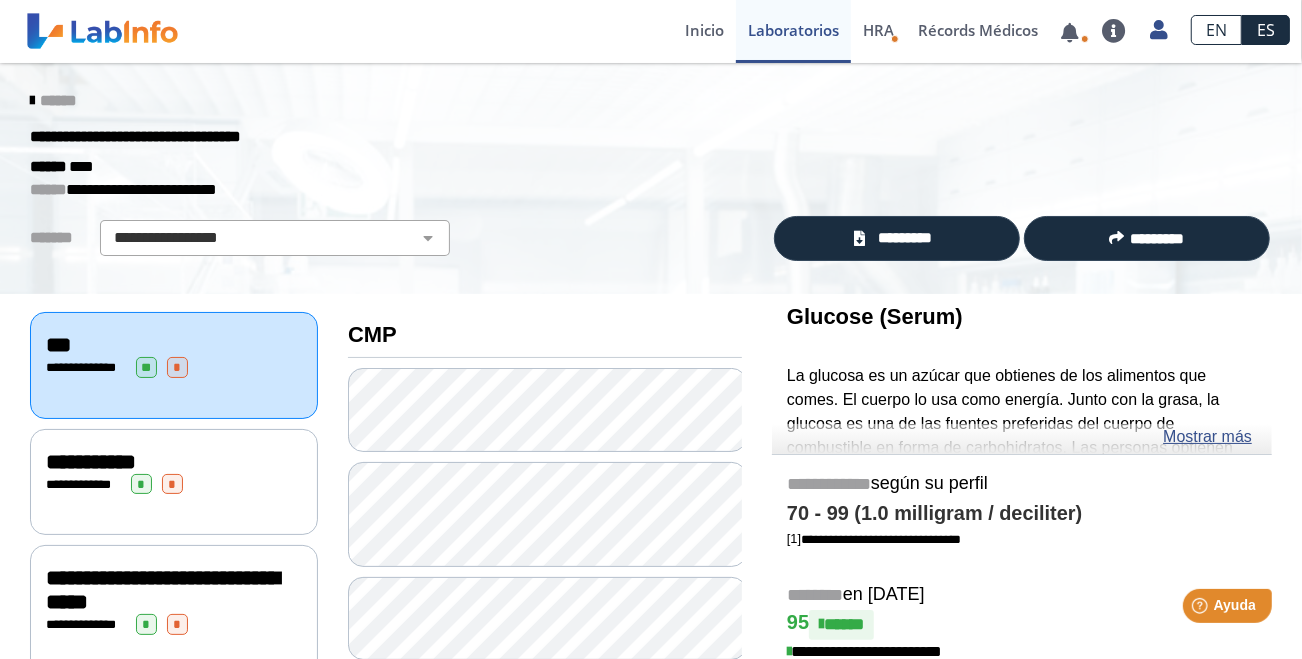 click on "**********" 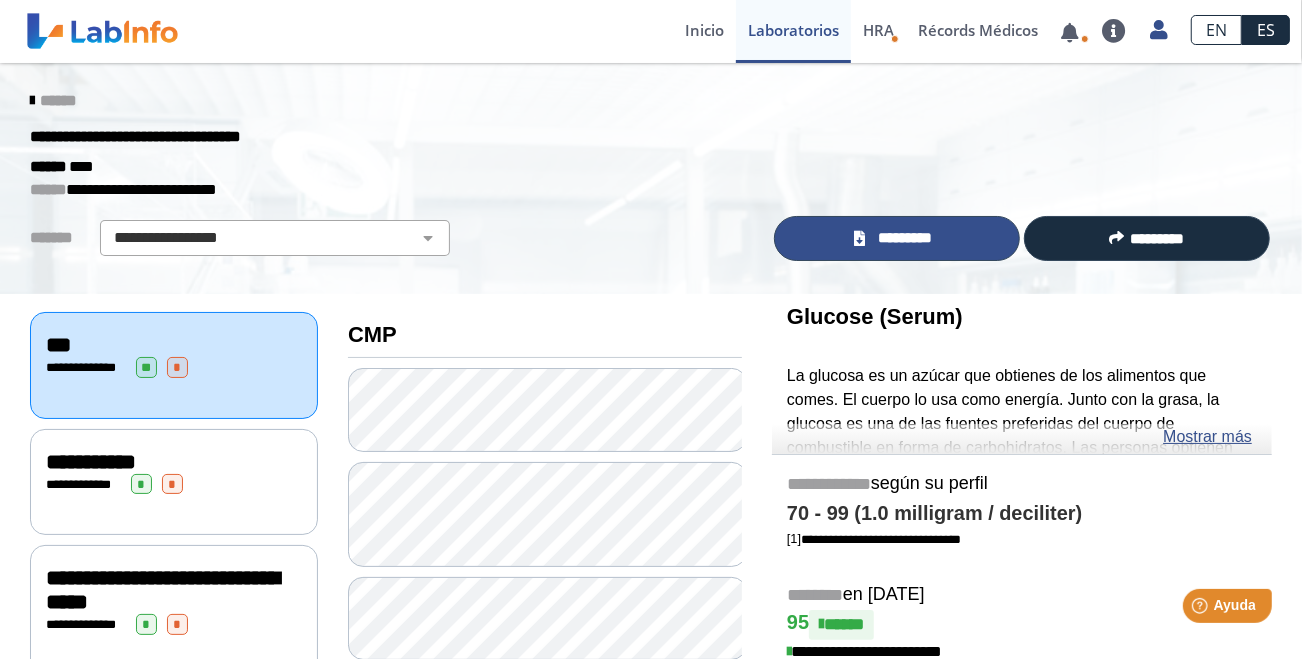 click on "*********" 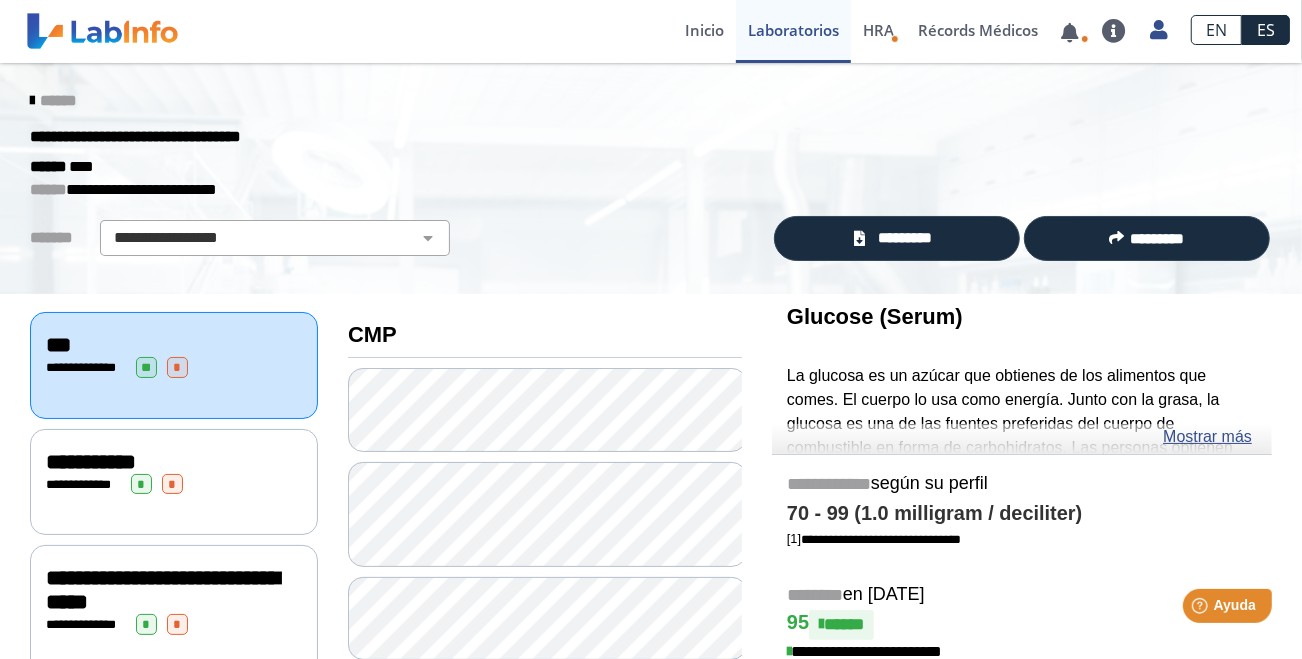 click on "**********" 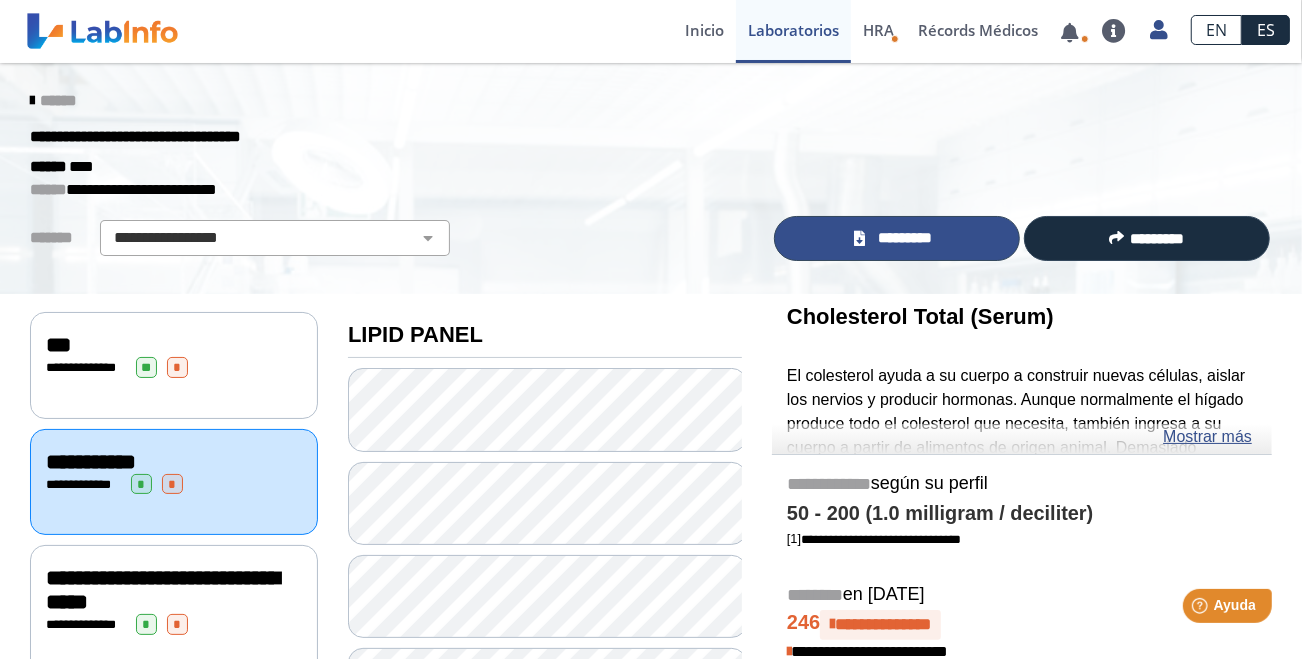 click on "*********" 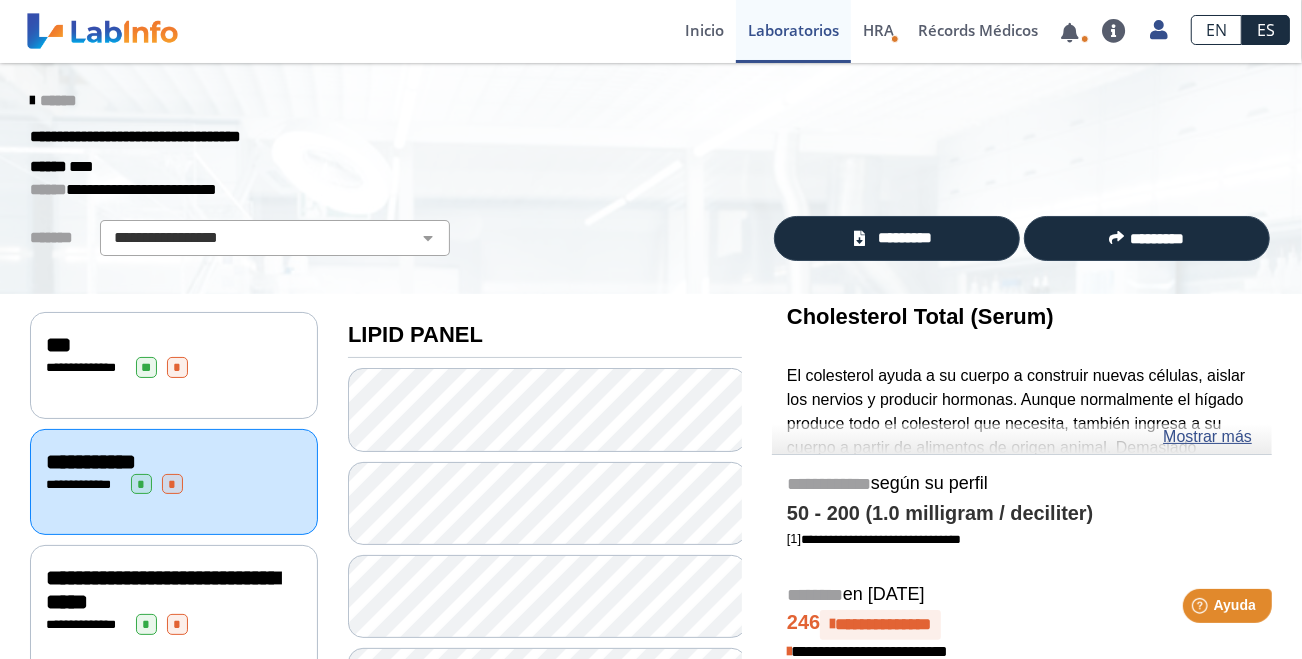 click on "*" 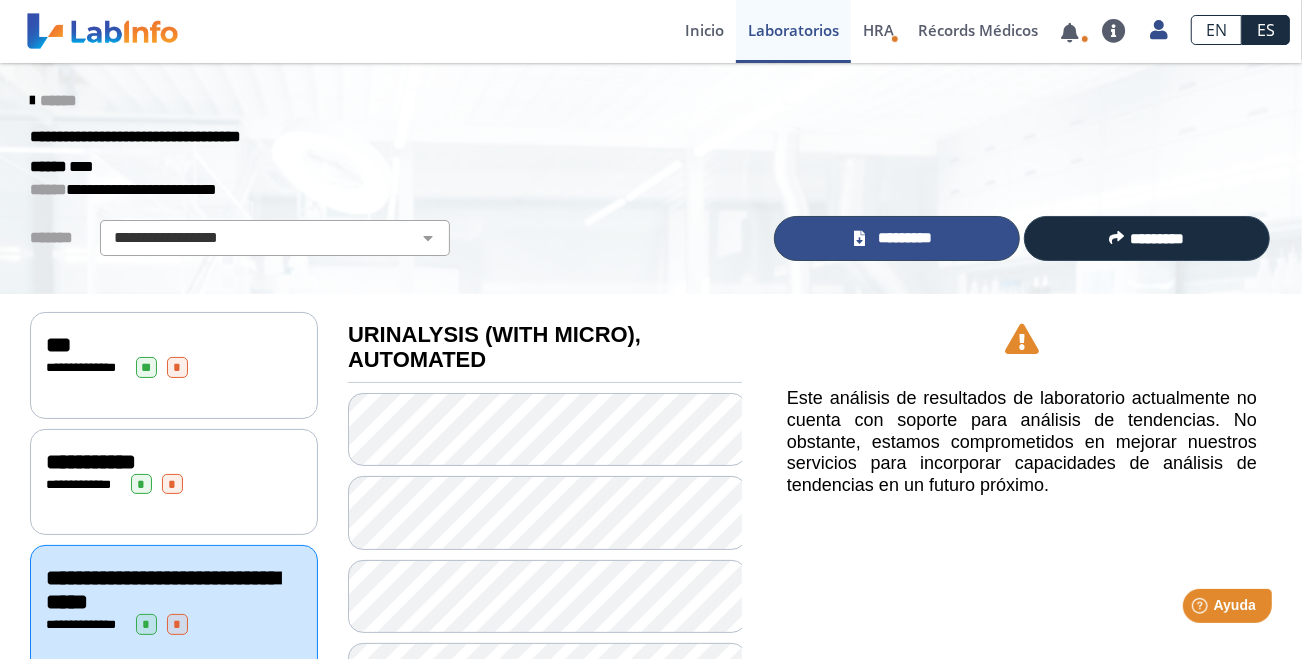 click on "*********" 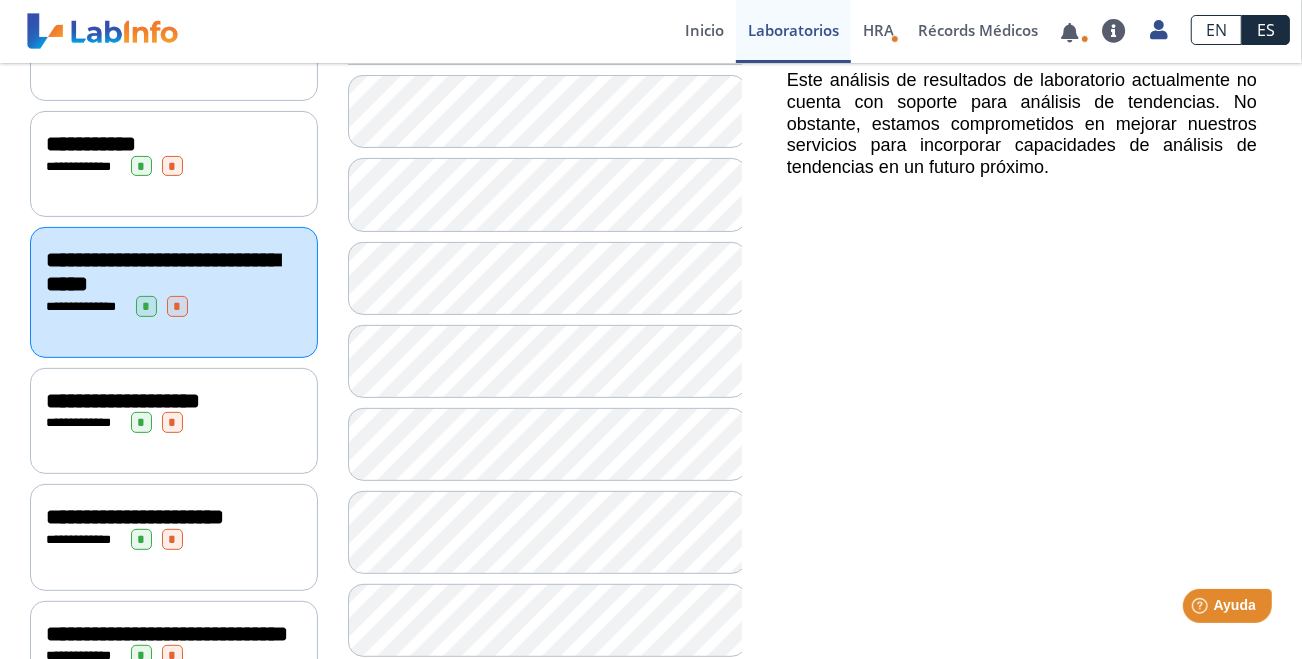 scroll, scrollTop: 321, scrollLeft: 0, axis: vertical 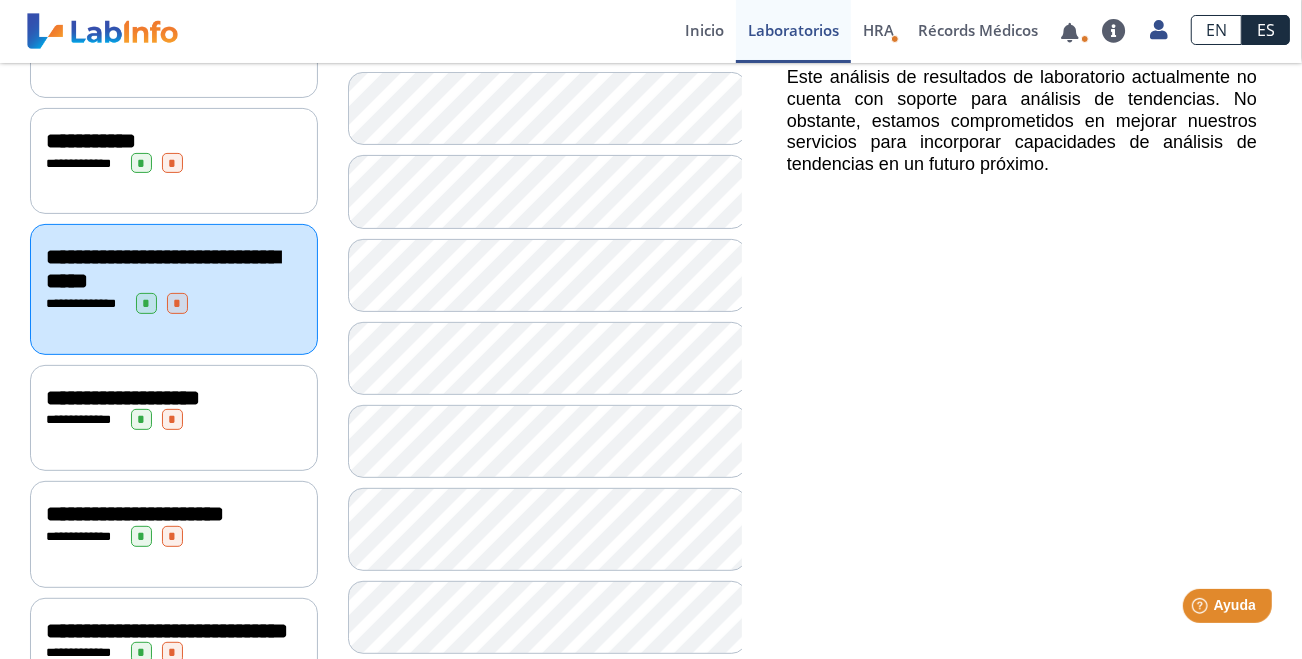 click on "*" 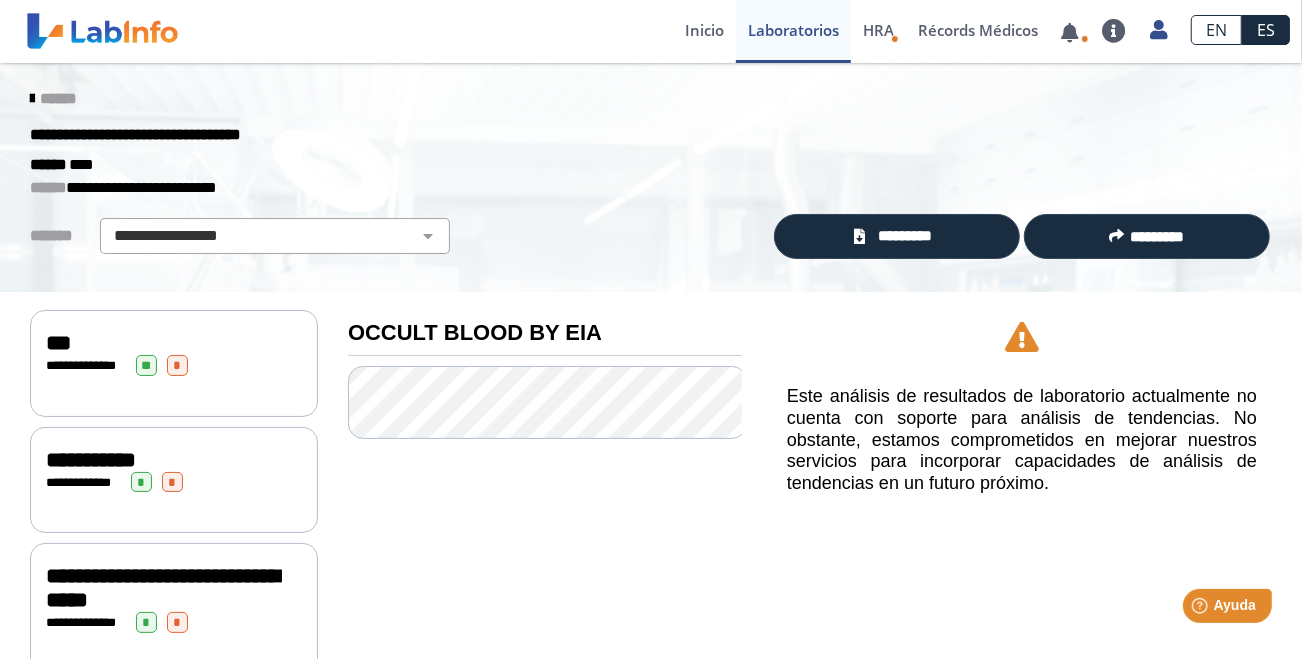 scroll, scrollTop: 6, scrollLeft: 0, axis: vertical 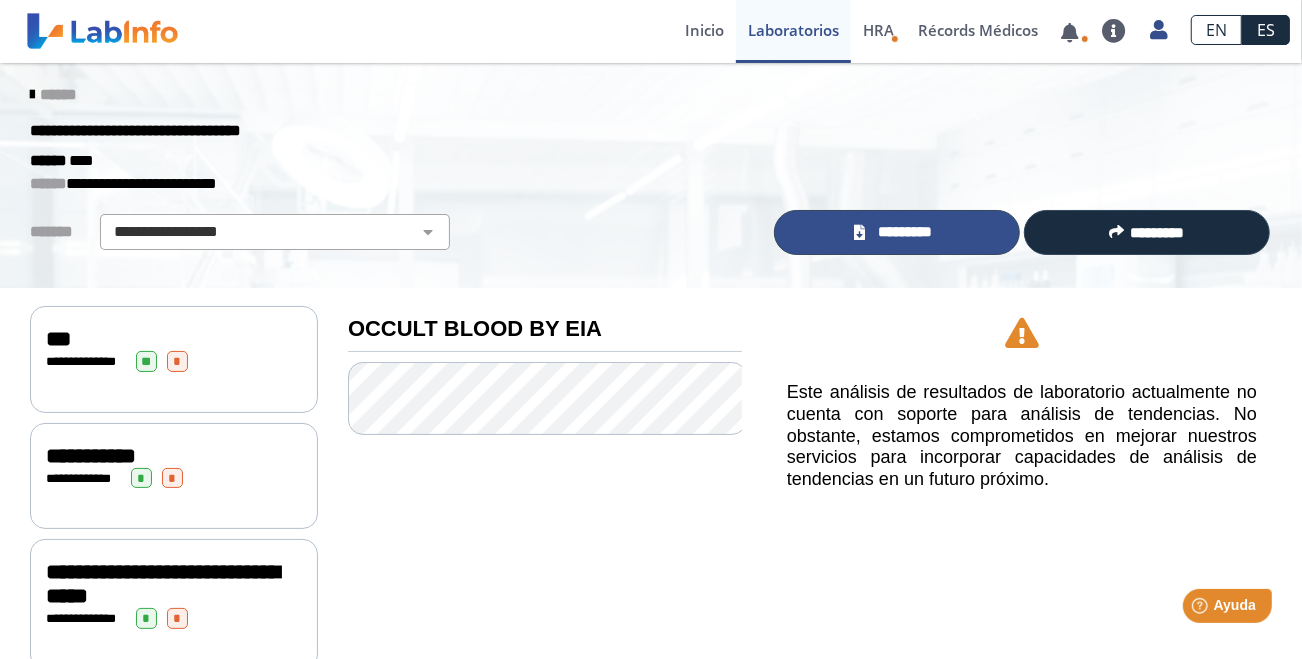 click on "*********" 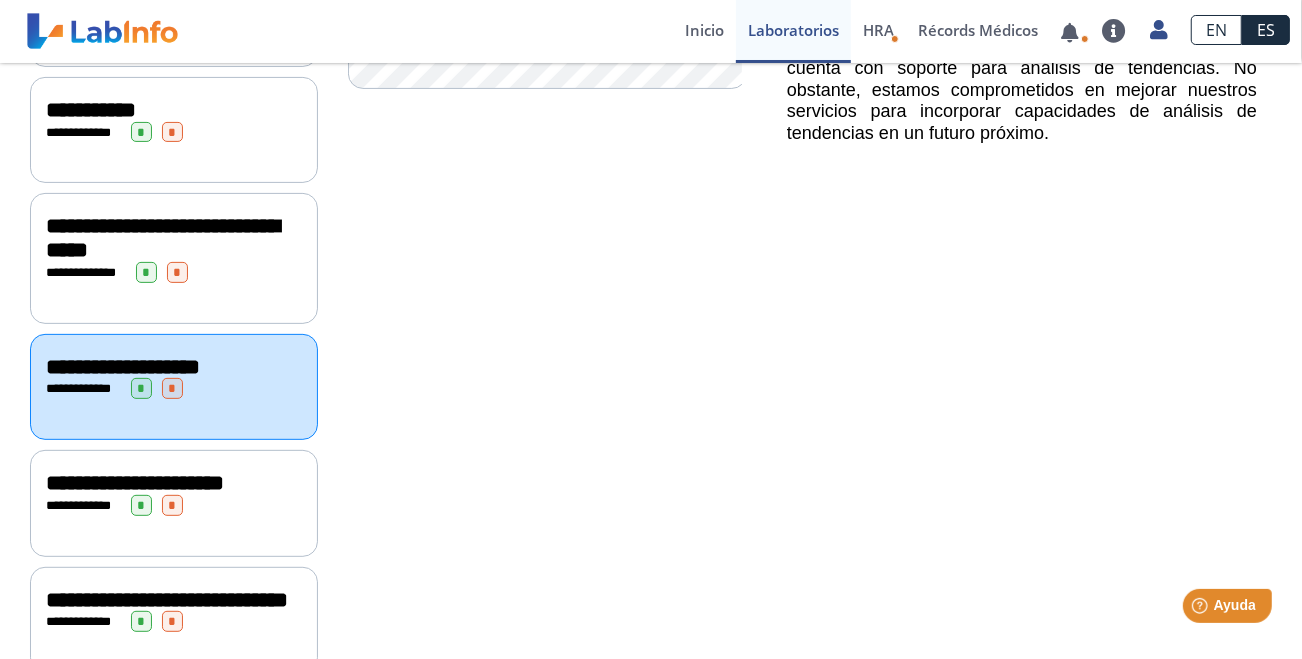 scroll, scrollTop: 322, scrollLeft: 0, axis: vertical 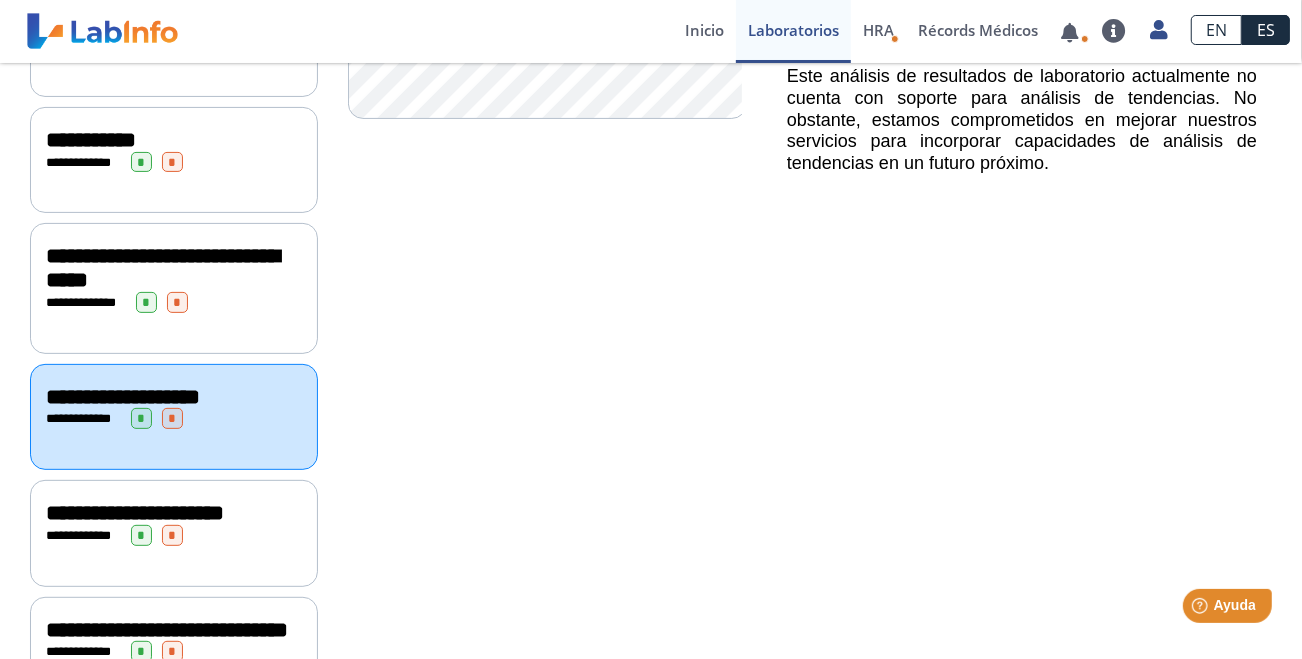 click on "**********" 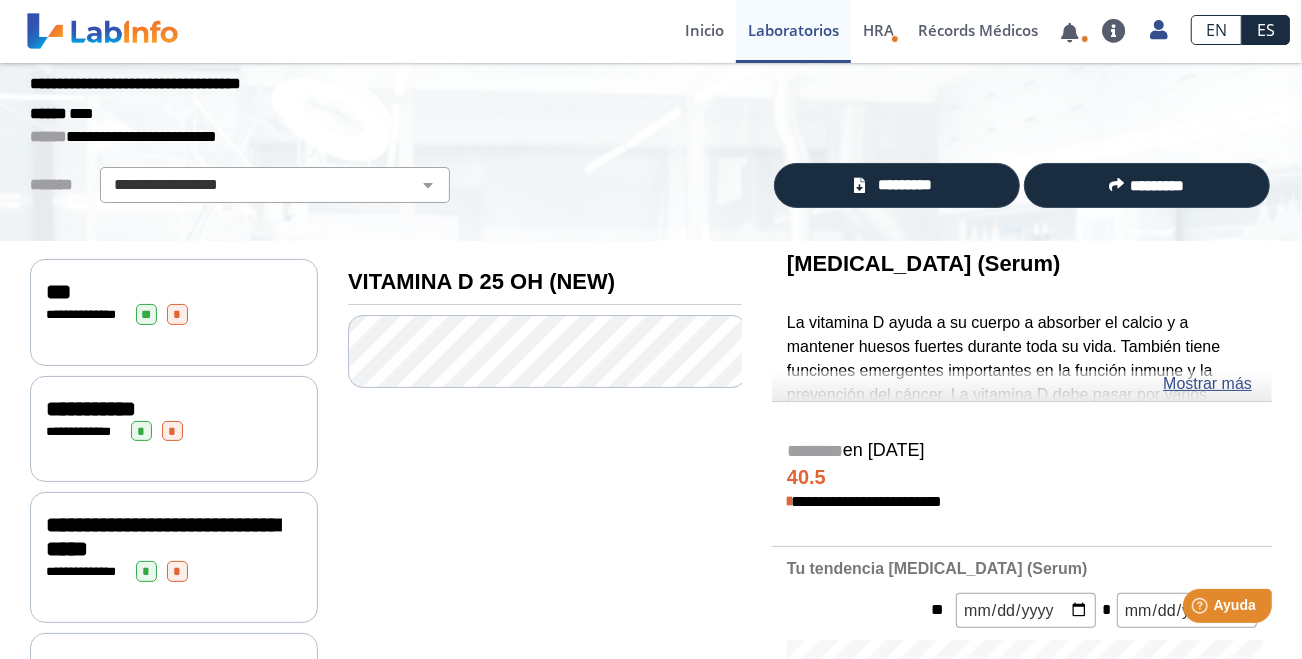 scroll, scrollTop: 46, scrollLeft: 0, axis: vertical 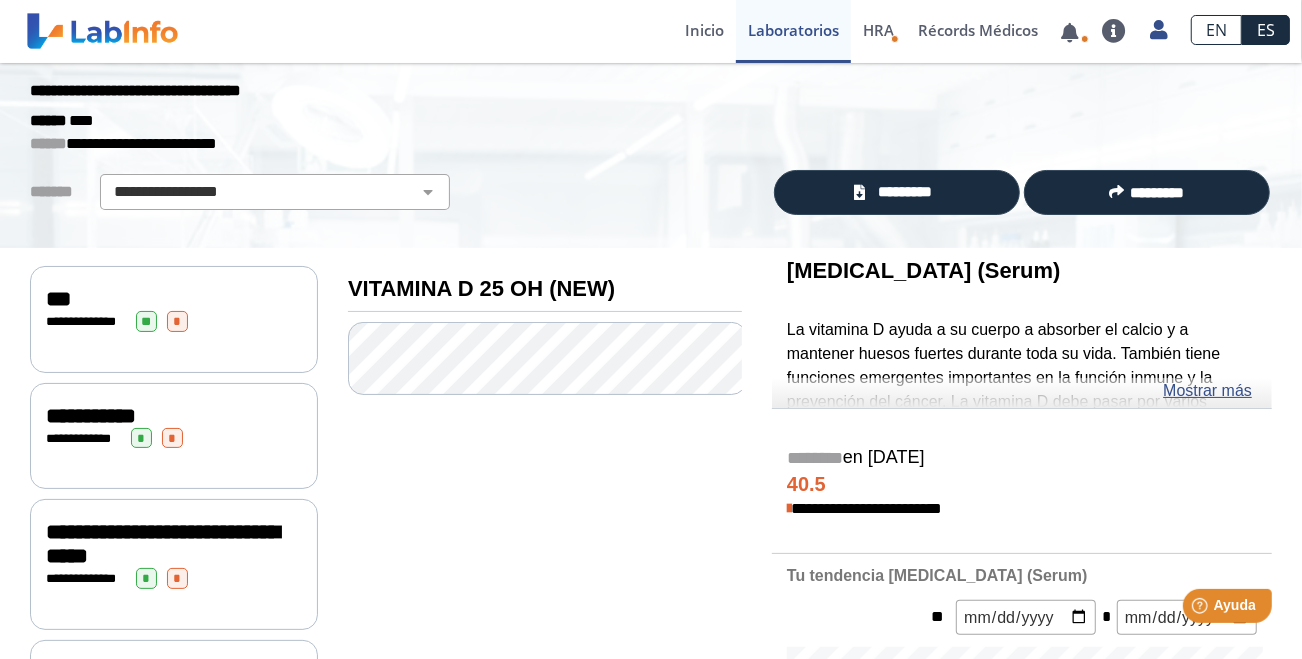 click on "*********" 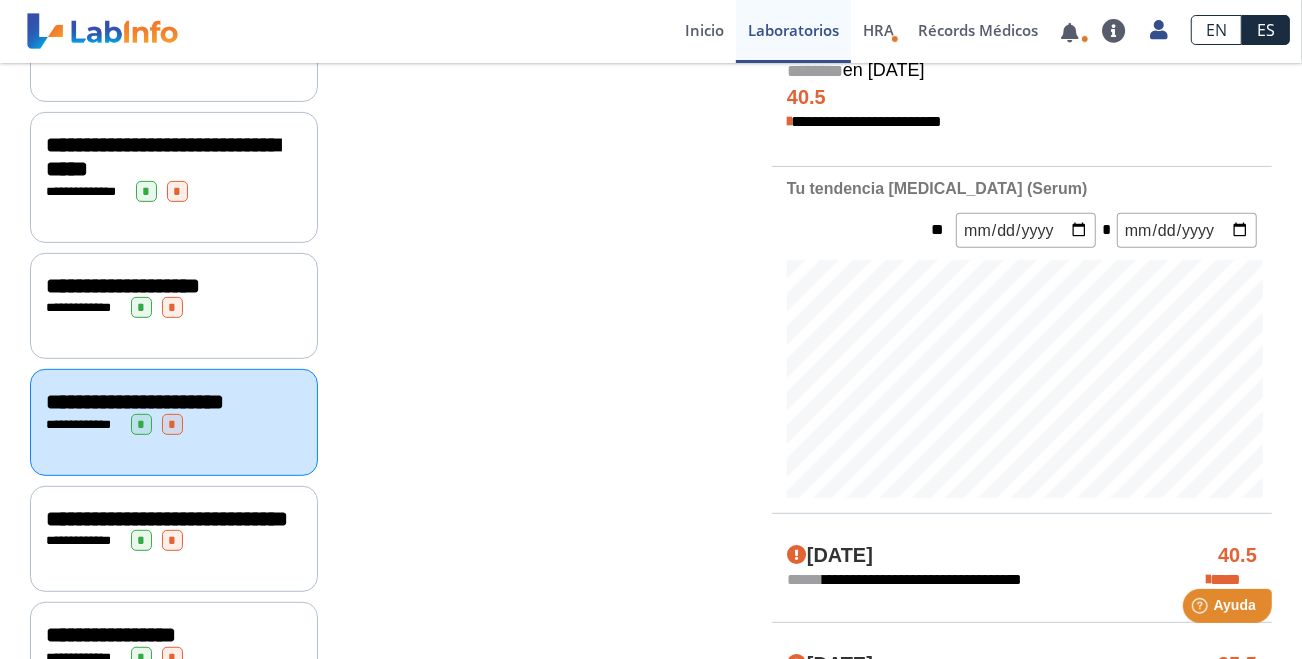 scroll, scrollTop: 434, scrollLeft: 0, axis: vertical 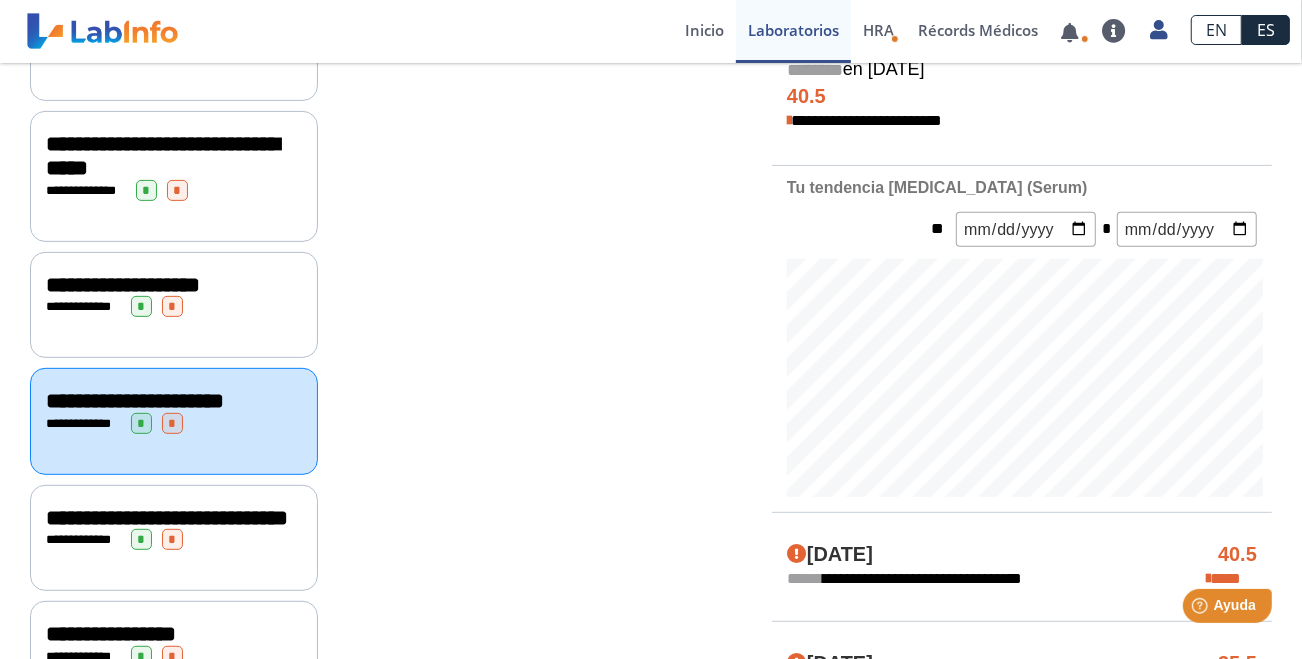 click on "**********" 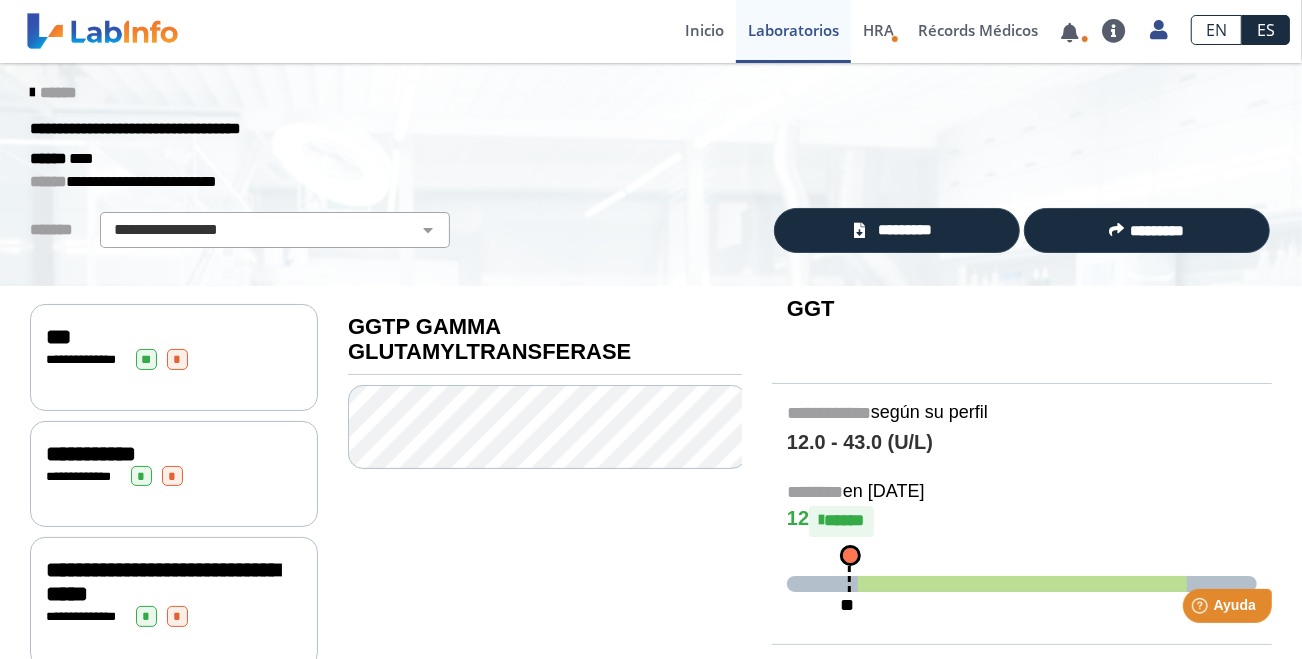 scroll, scrollTop: 9, scrollLeft: 0, axis: vertical 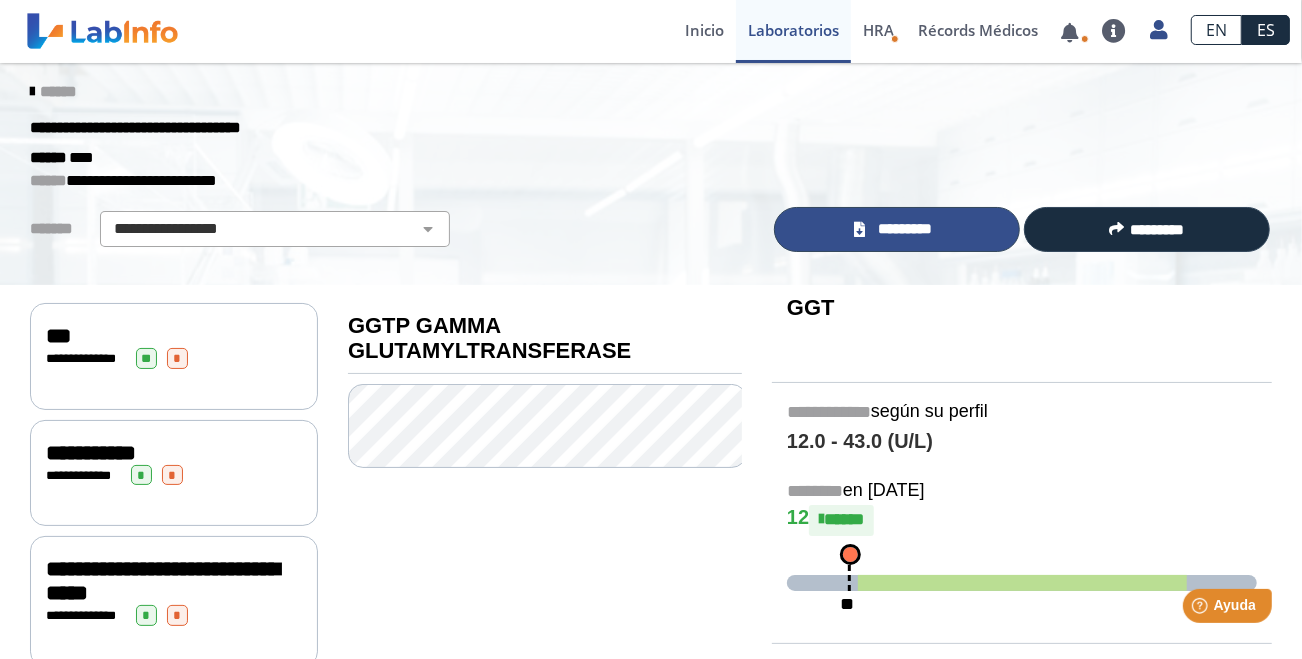 click on "*********" 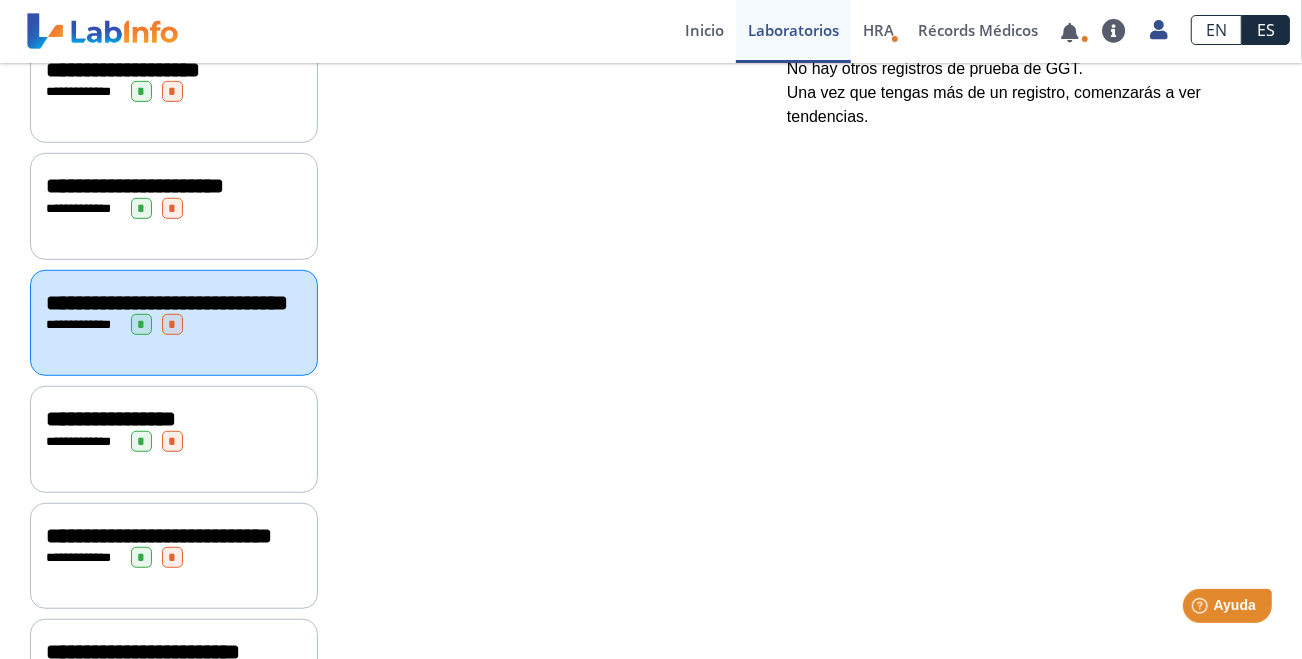 scroll, scrollTop: 651, scrollLeft: 0, axis: vertical 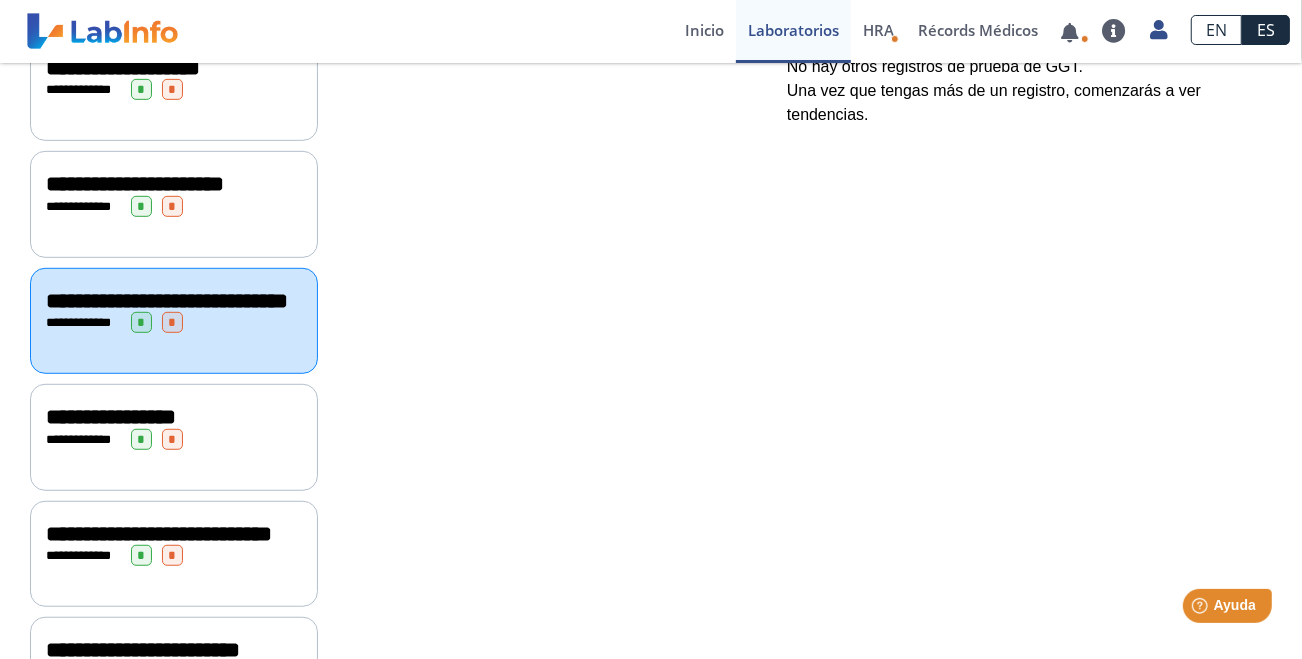 click on "**********" 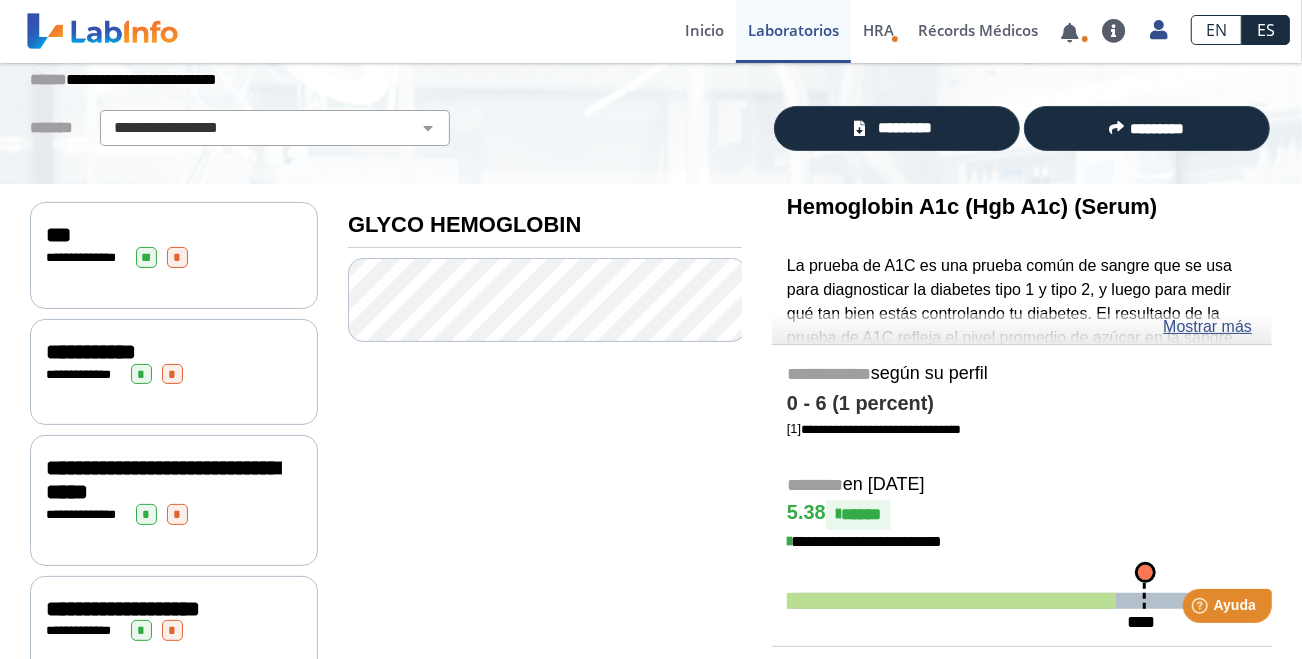 scroll, scrollTop: 106, scrollLeft: 0, axis: vertical 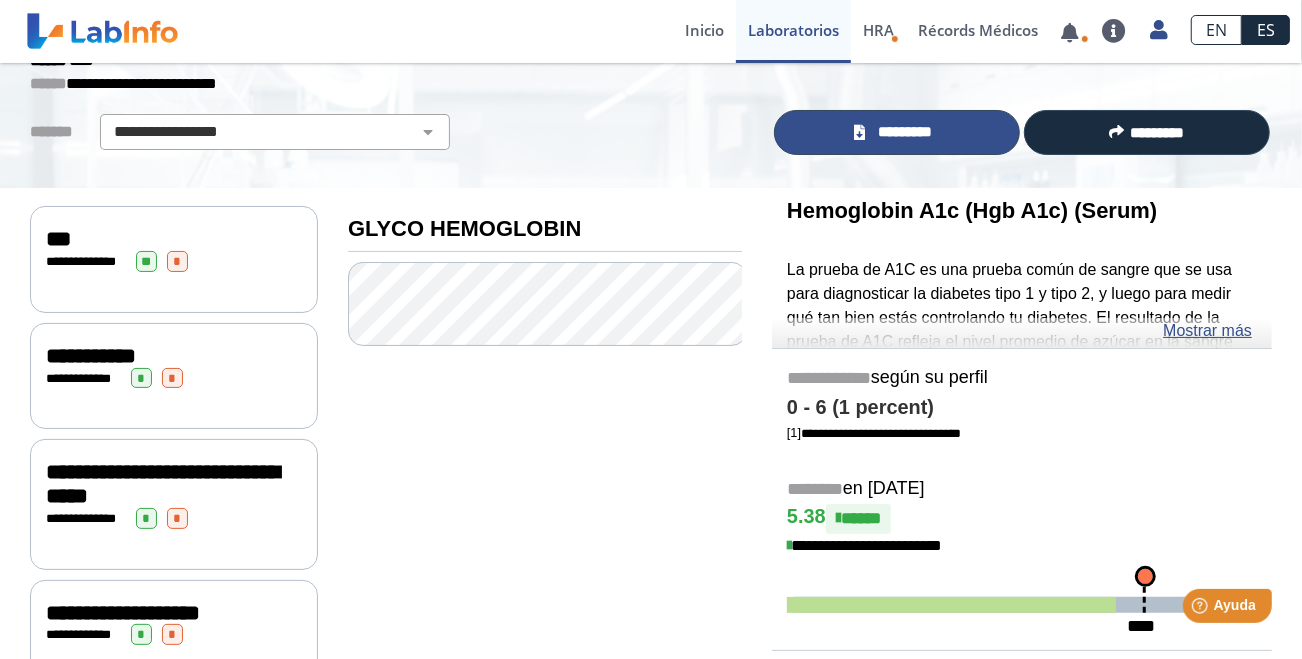 click on "*********" 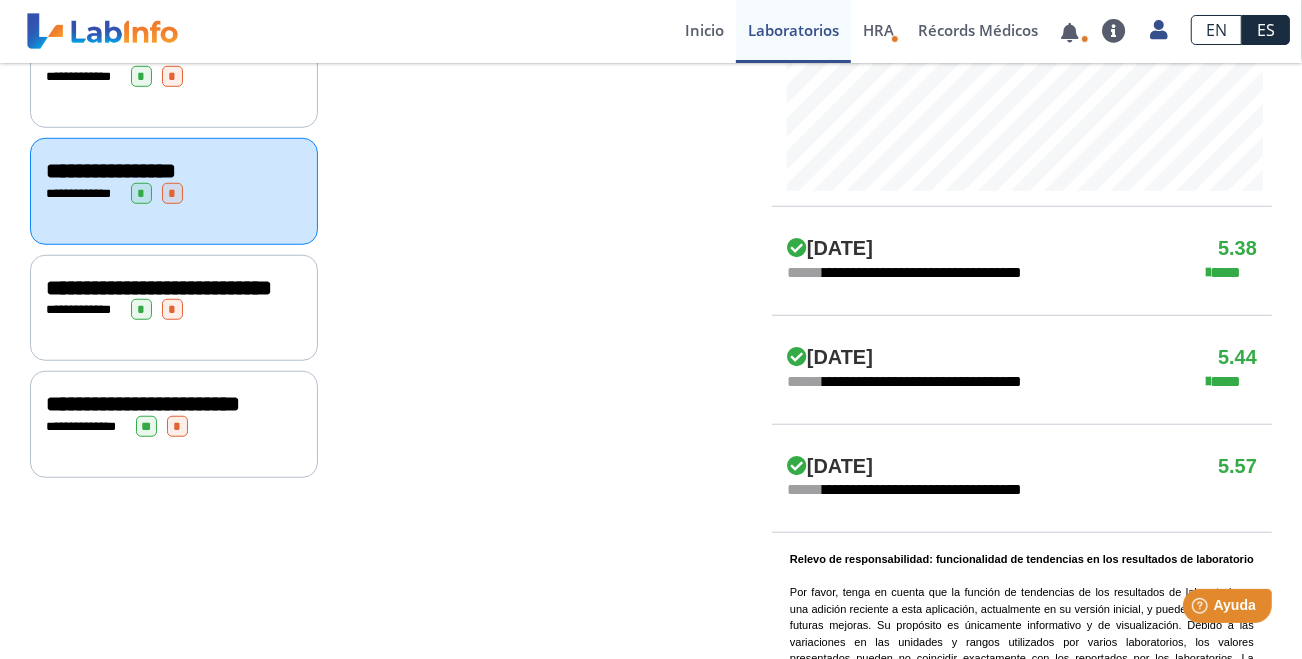 click on "**********" 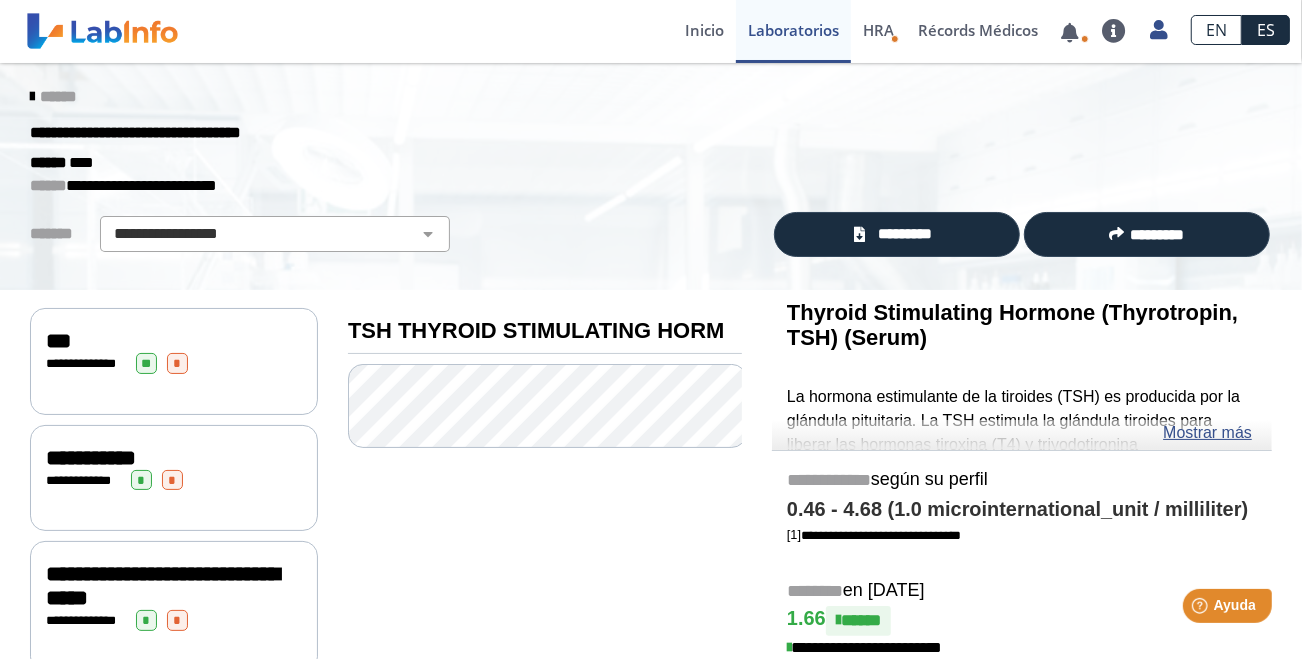 scroll, scrollTop: 5, scrollLeft: 0, axis: vertical 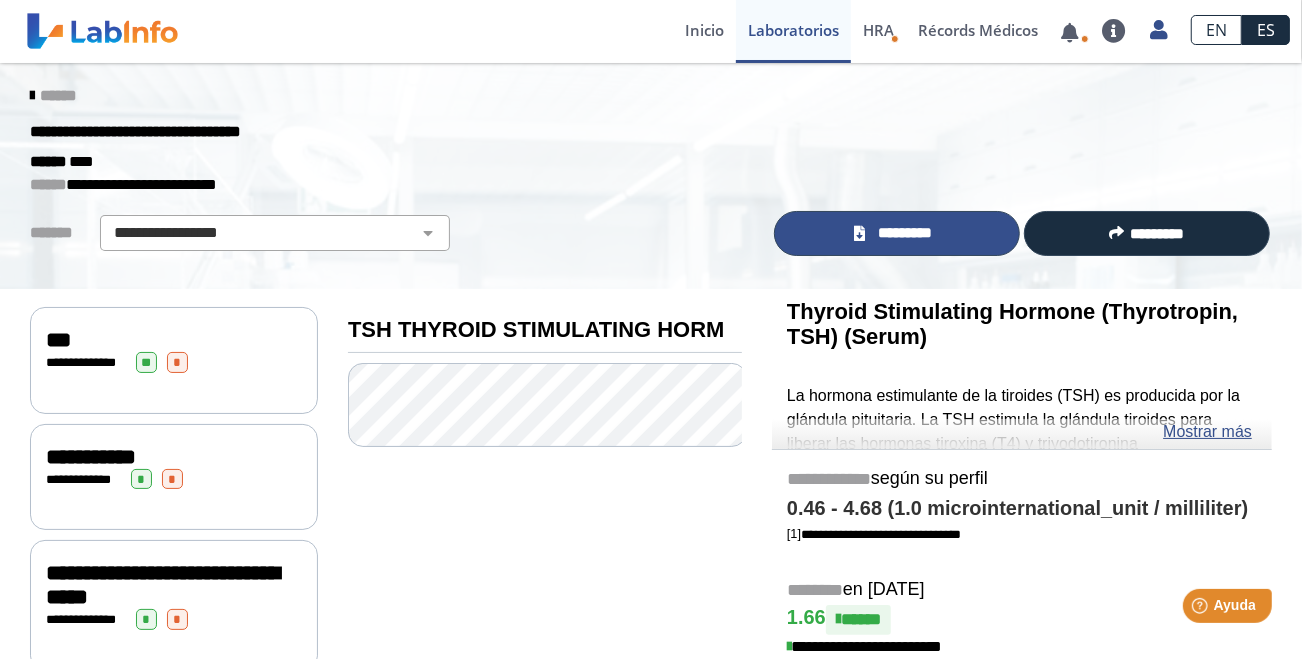 click on "*********" 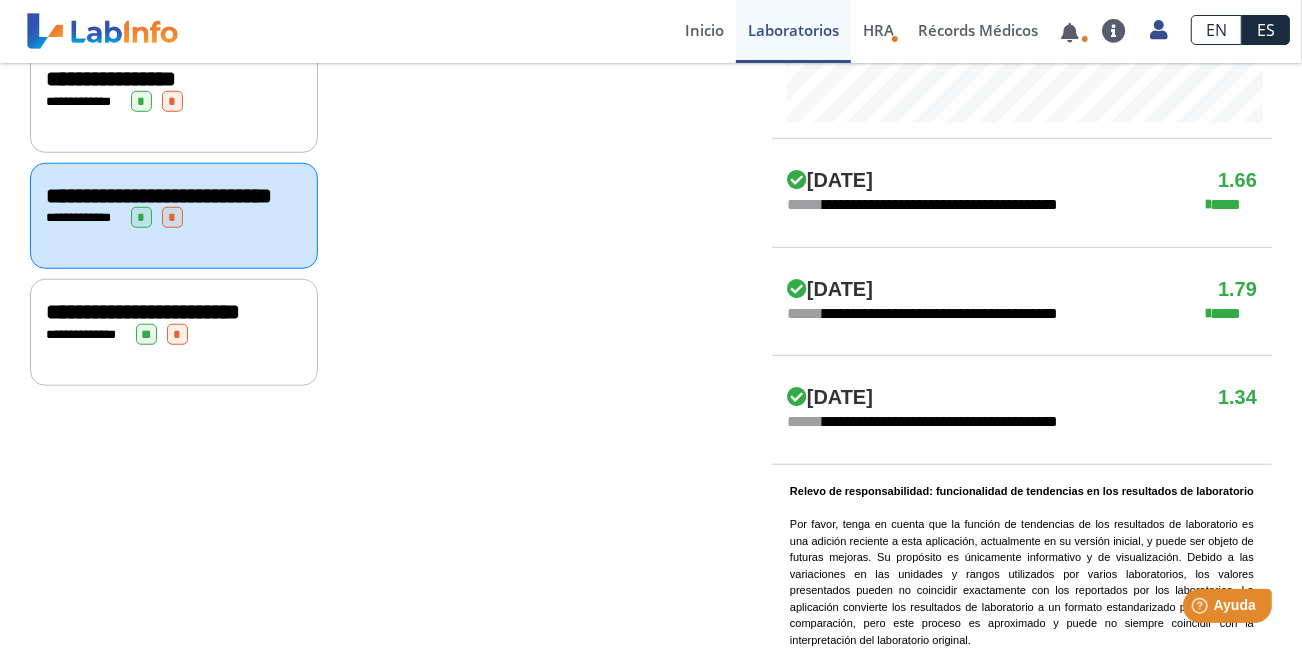 scroll, scrollTop: 989, scrollLeft: 0, axis: vertical 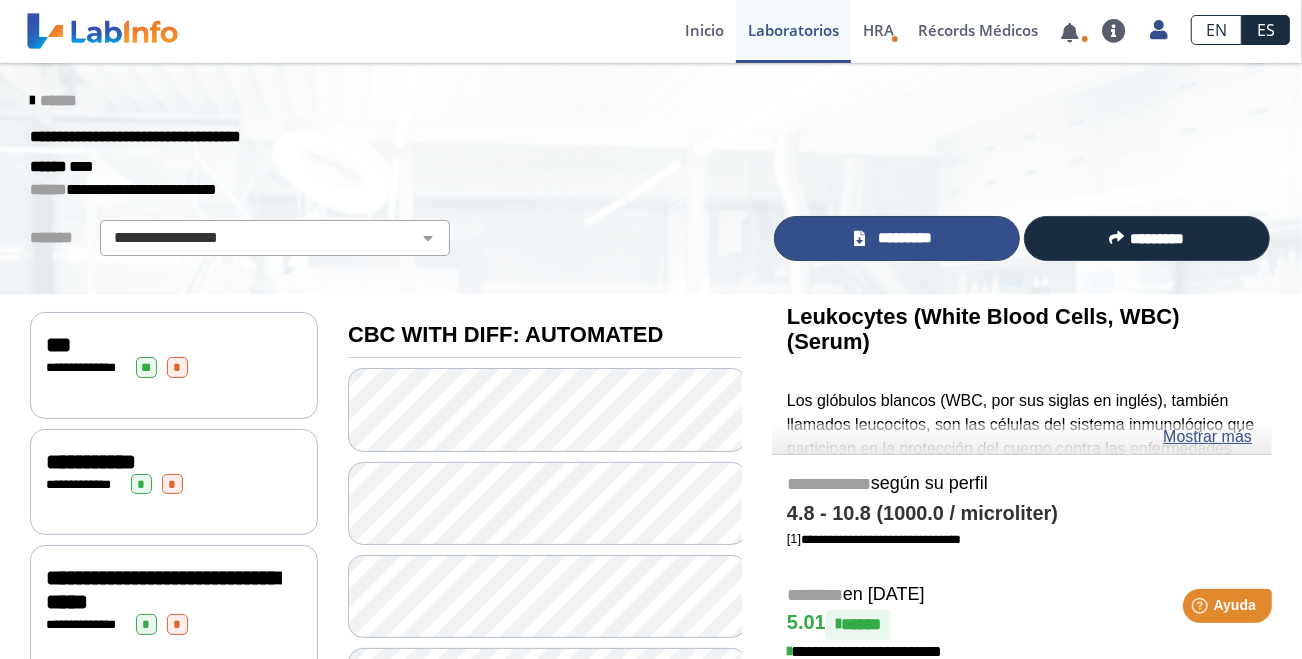 click on "*********" 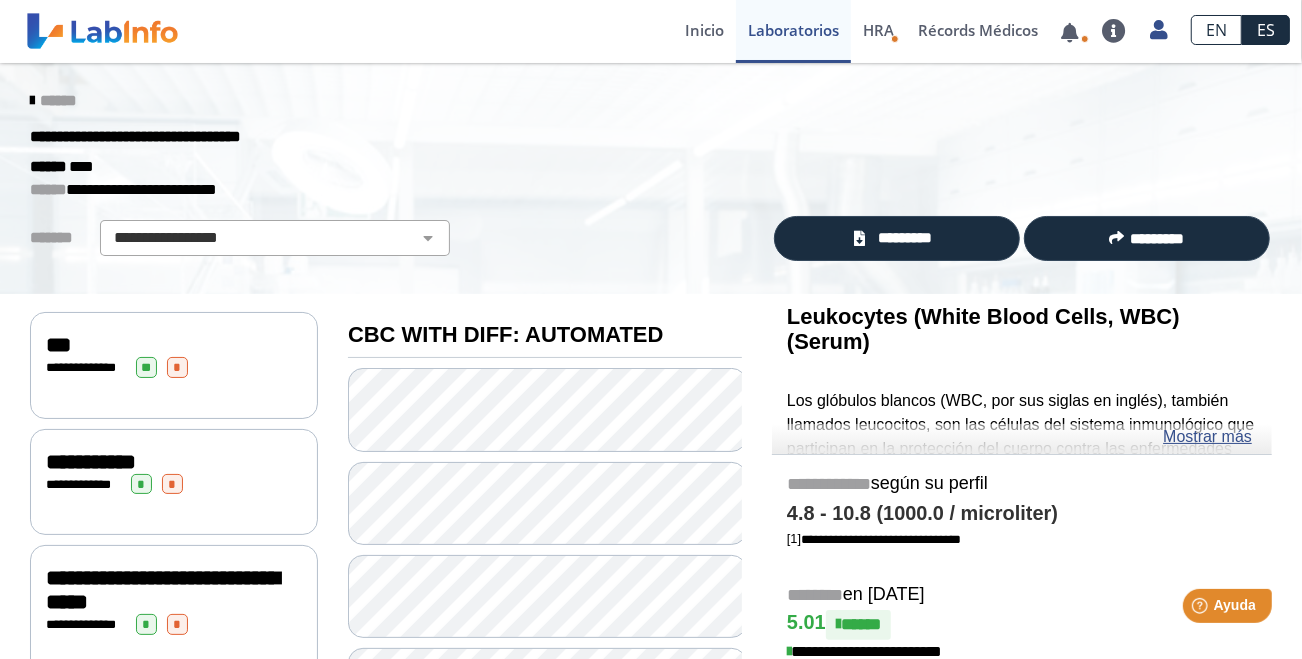 click on "*********" 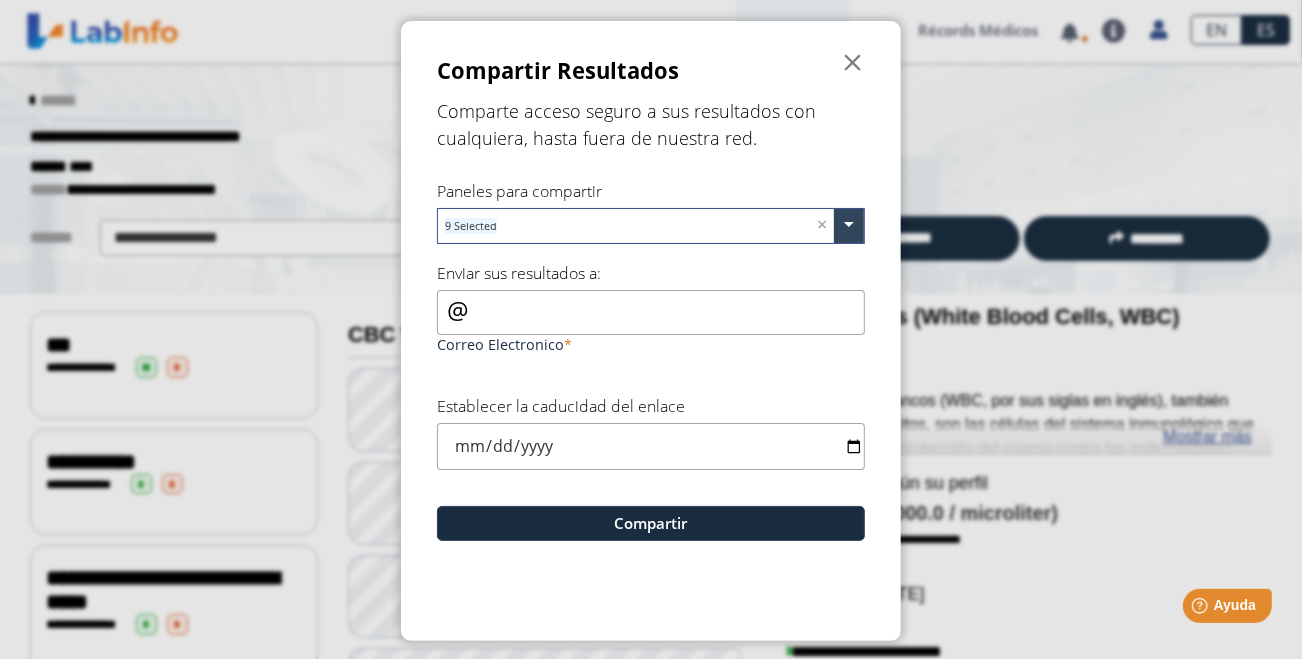 click 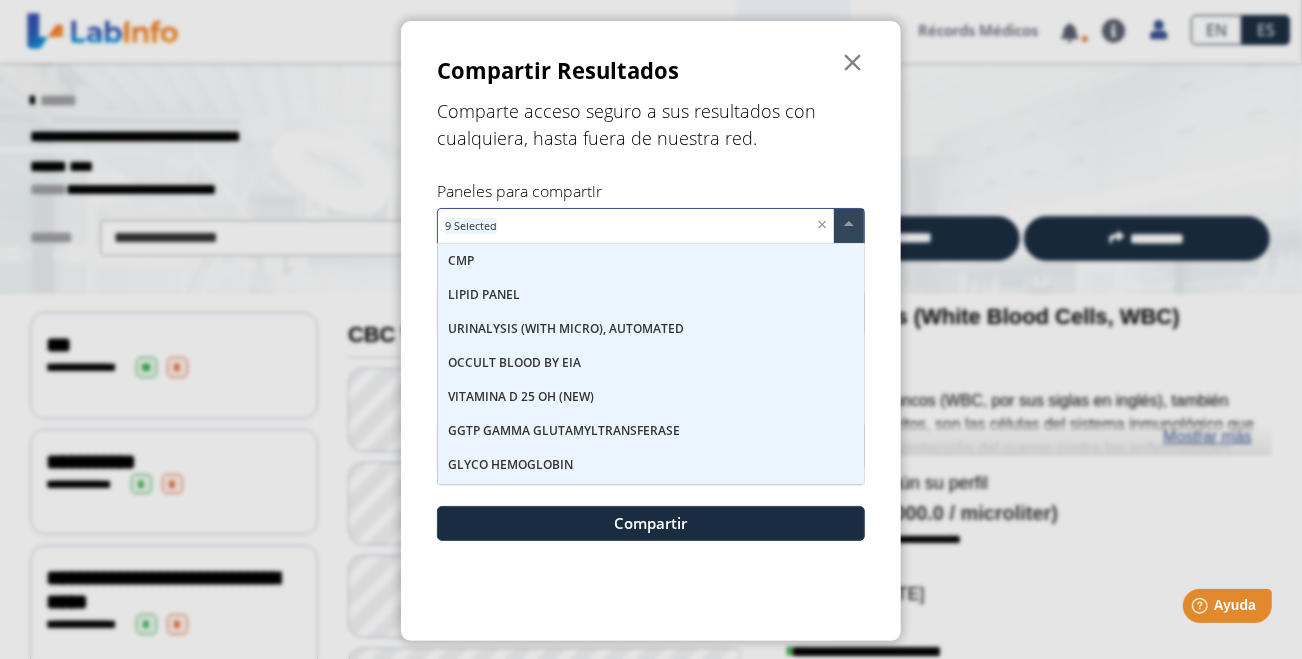 scroll, scrollTop: 66, scrollLeft: 0, axis: vertical 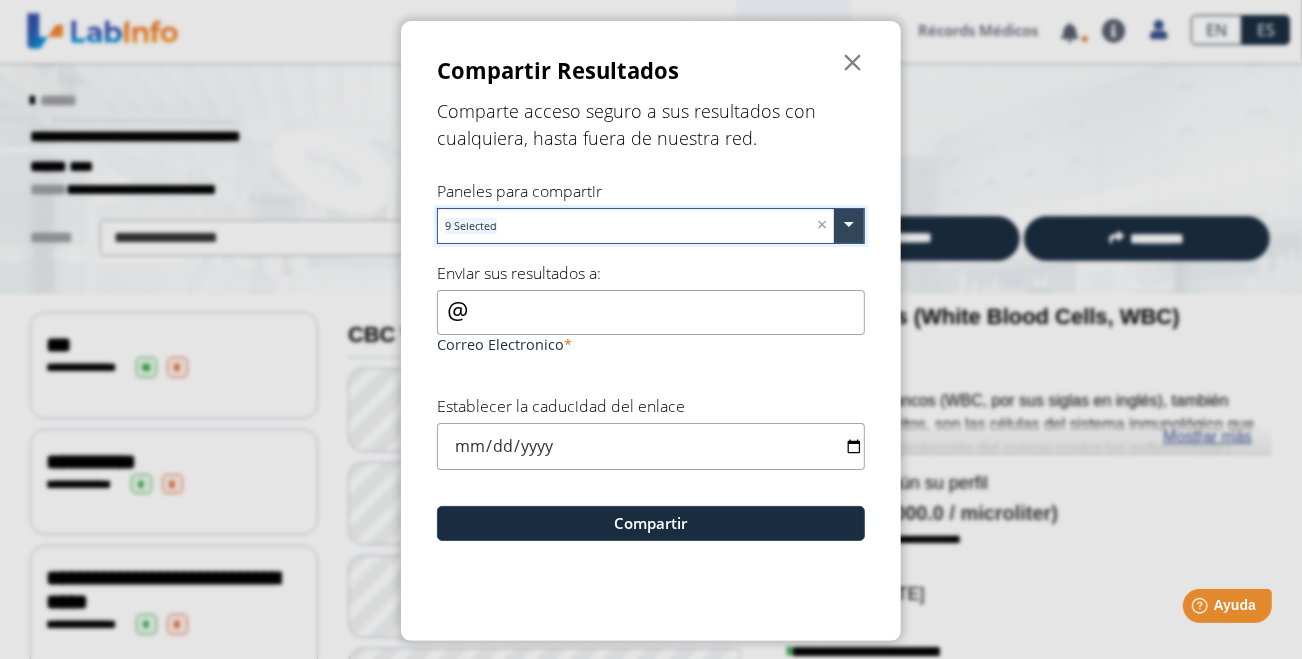 click on "Compartir Resultados  Comparte acceso seguro a sus resultados con cualquiera, hasta fuera de nuestra red. Paneles para compartir 9 Selected × Enviar sus resultados a: Correo Electronico Establecer la caducidad del enlace Compartir" 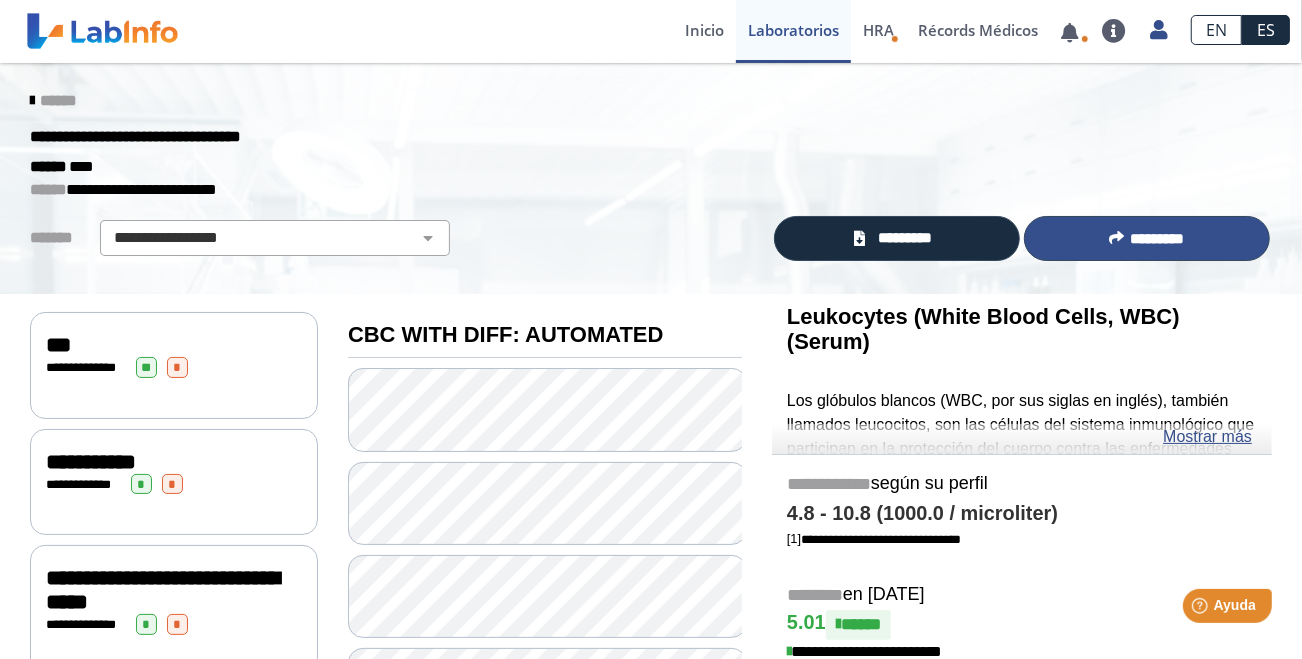 click on "*********" 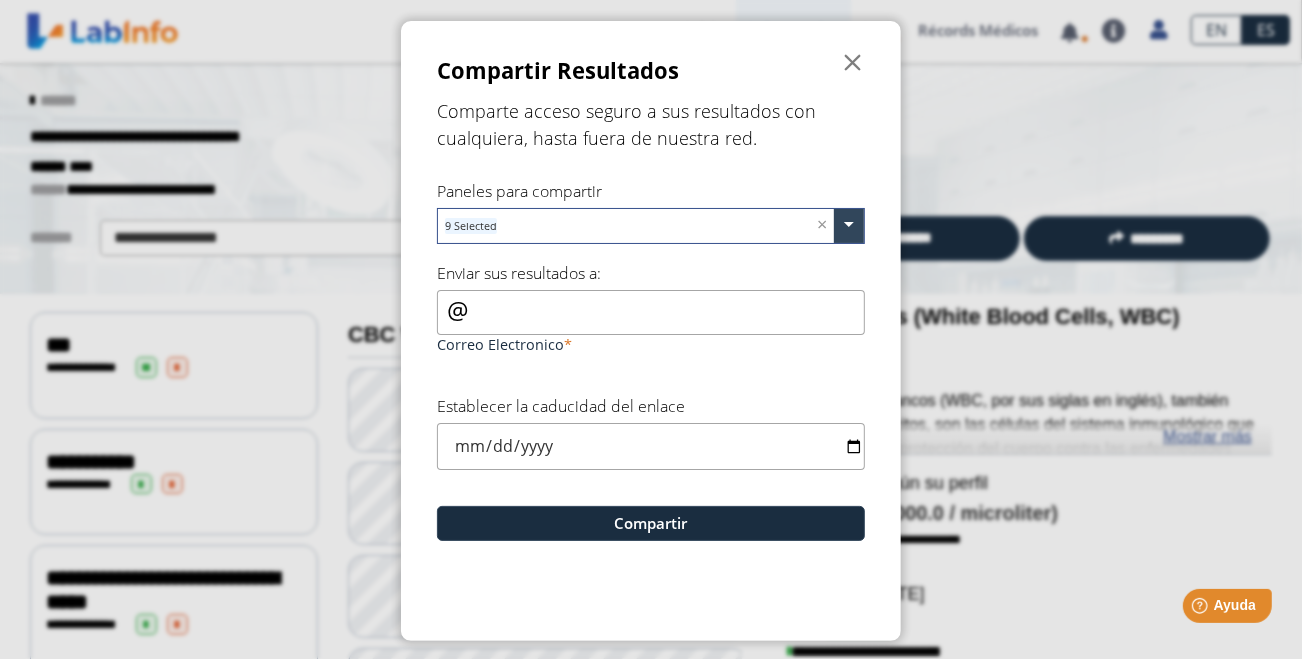 click on "Correo Electronico" at bounding box center [651, 312] 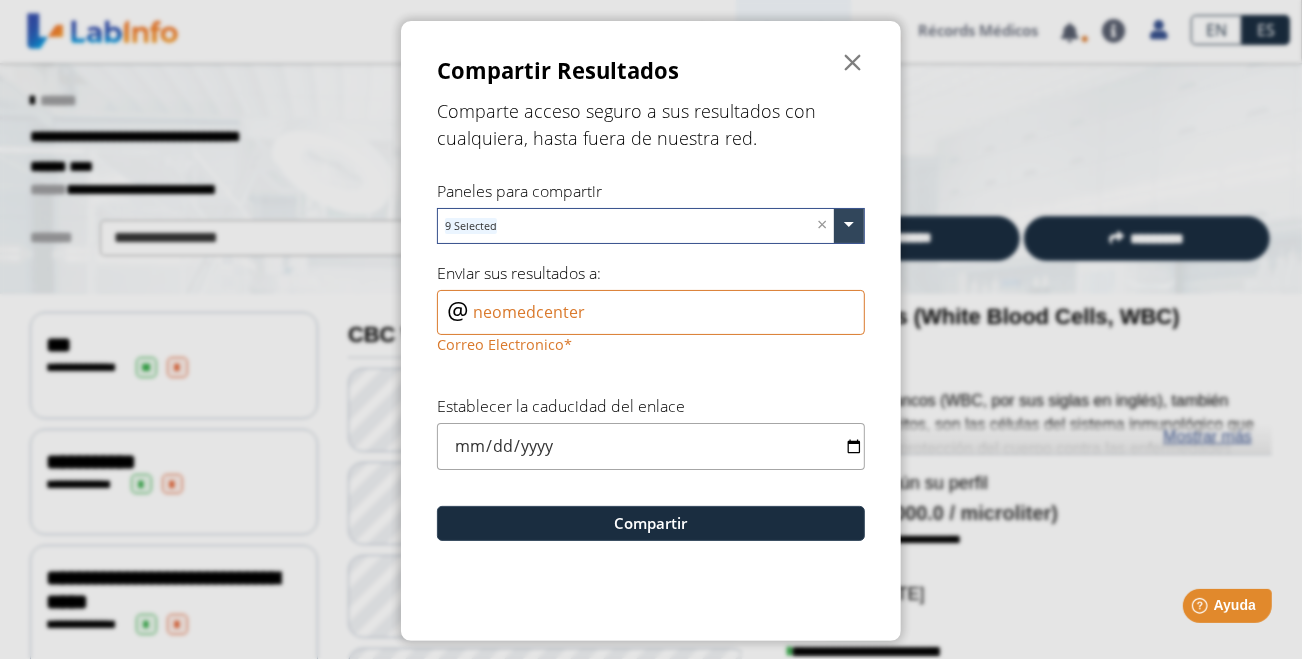 click on "neomedcenter" at bounding box center [651, 312] 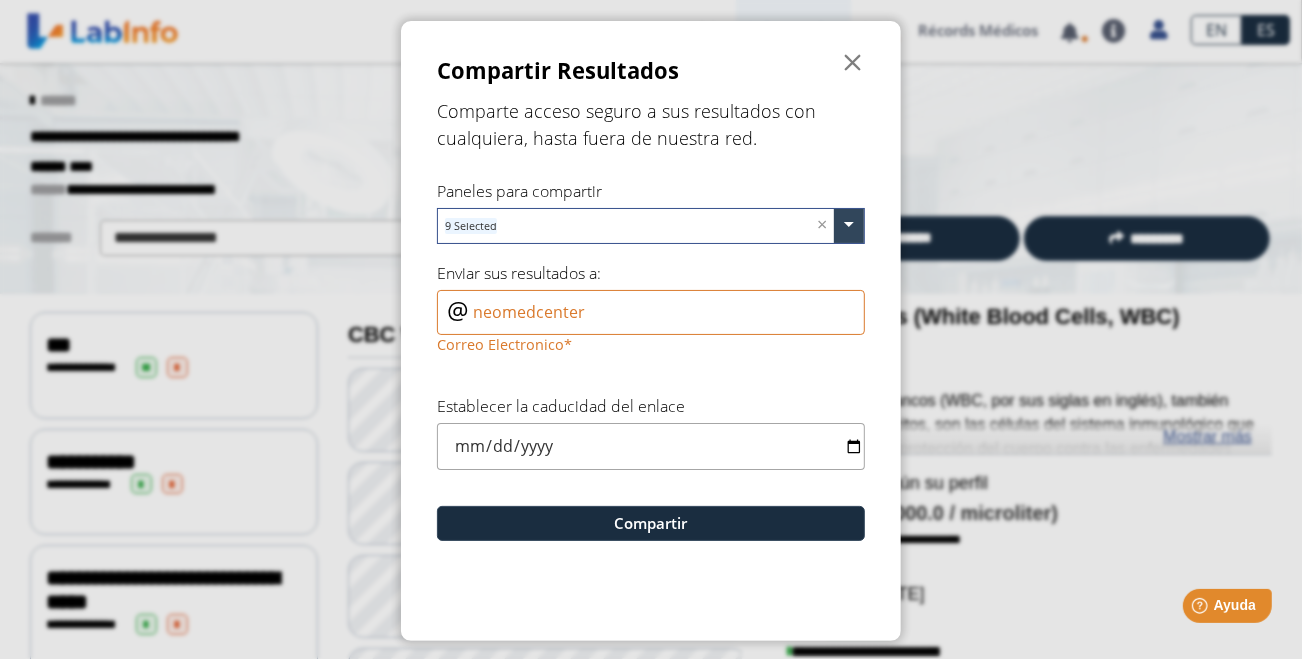 click on "neomedcenter" at bounding box center [651, 312] 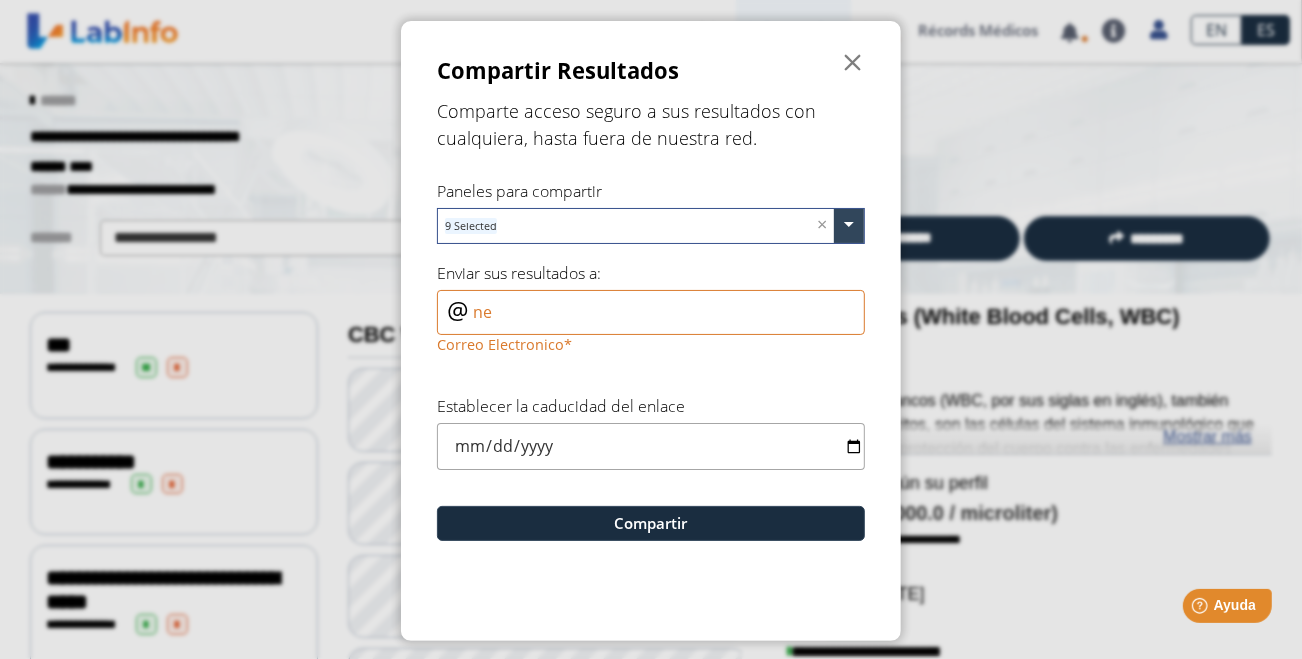 type on "n" 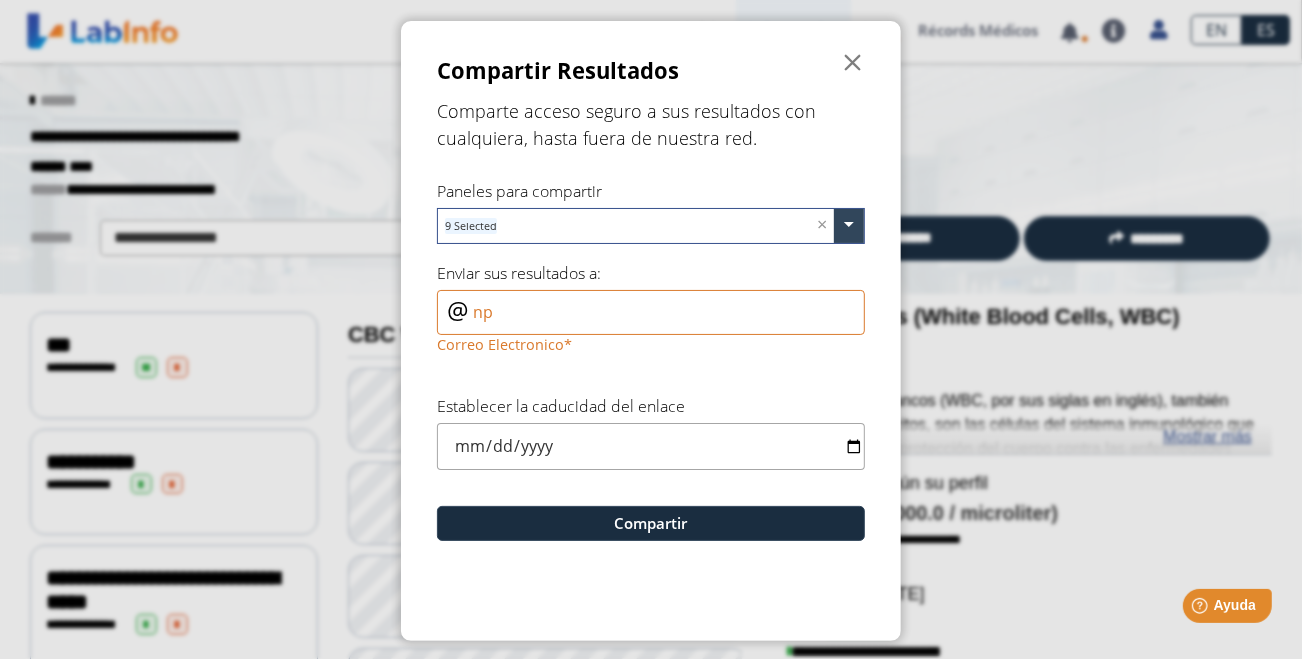 type on "n" 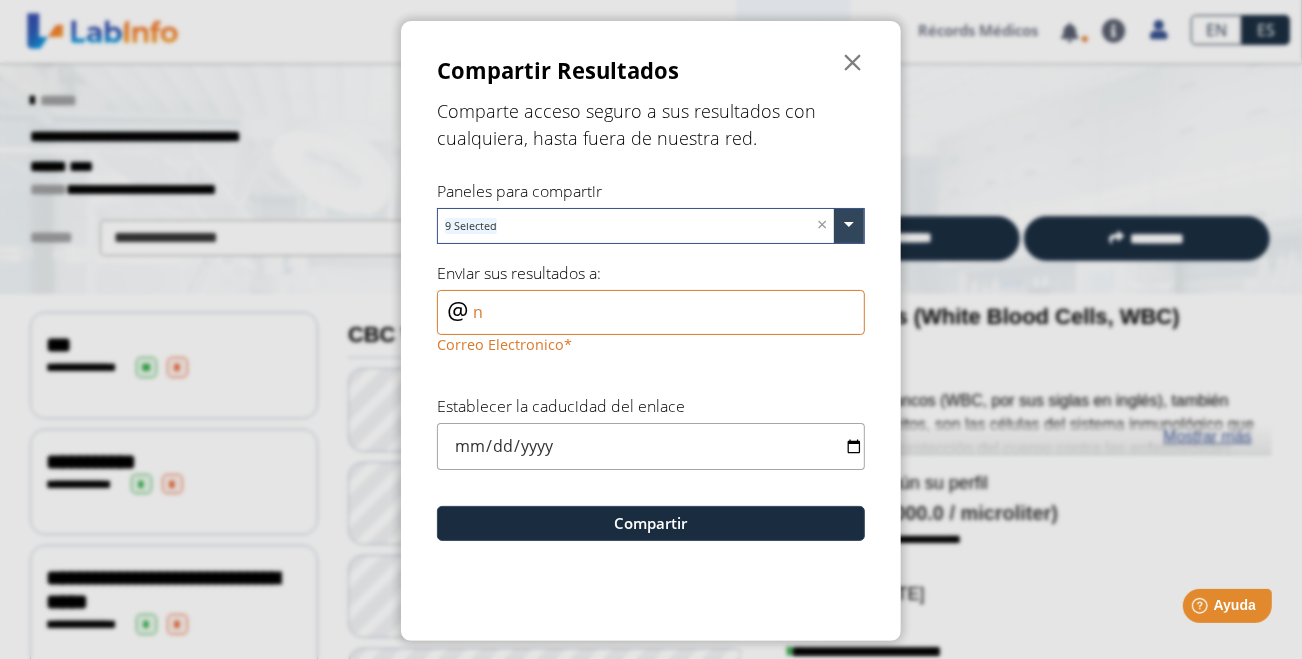 type 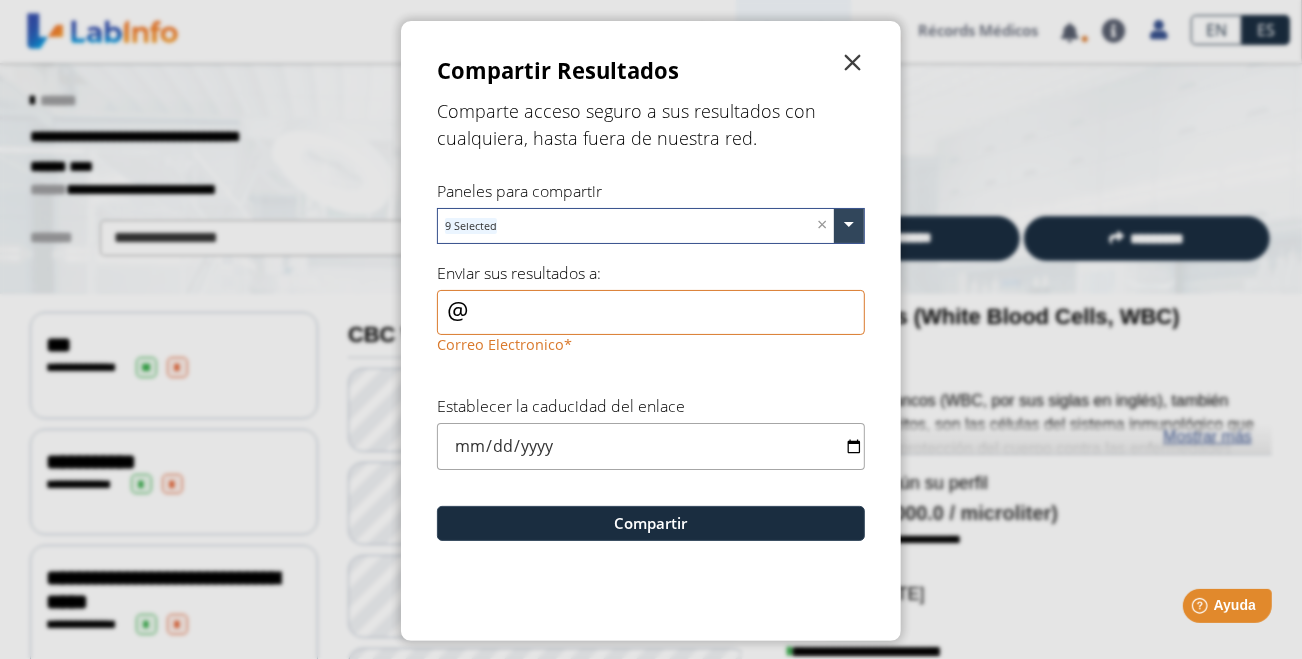 click on "" 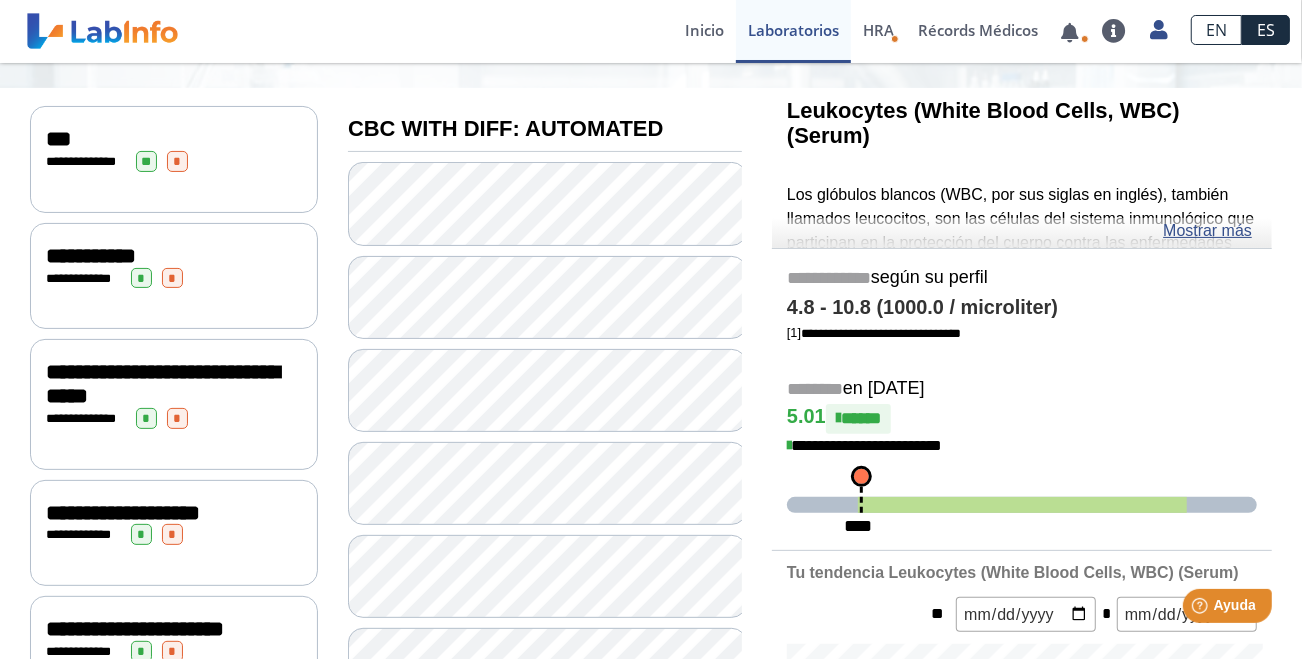 scroll, scrollTop: 0, scrollLeft: 0, axis: both 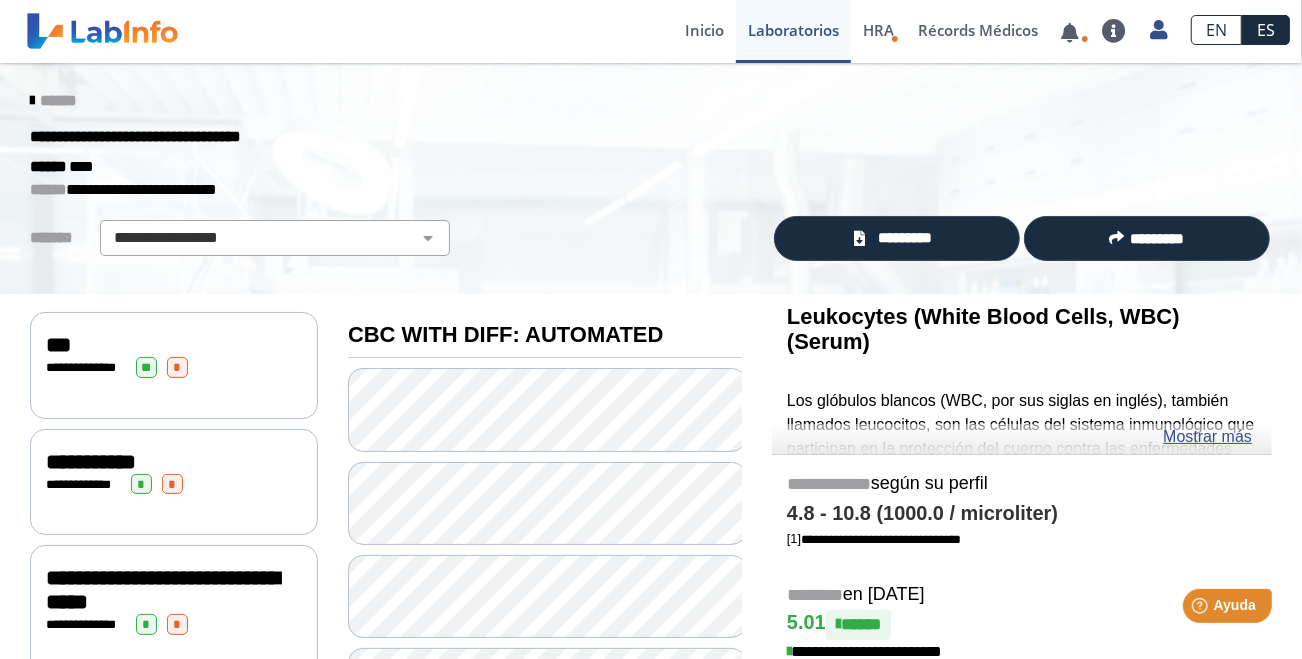 click on "**********" 